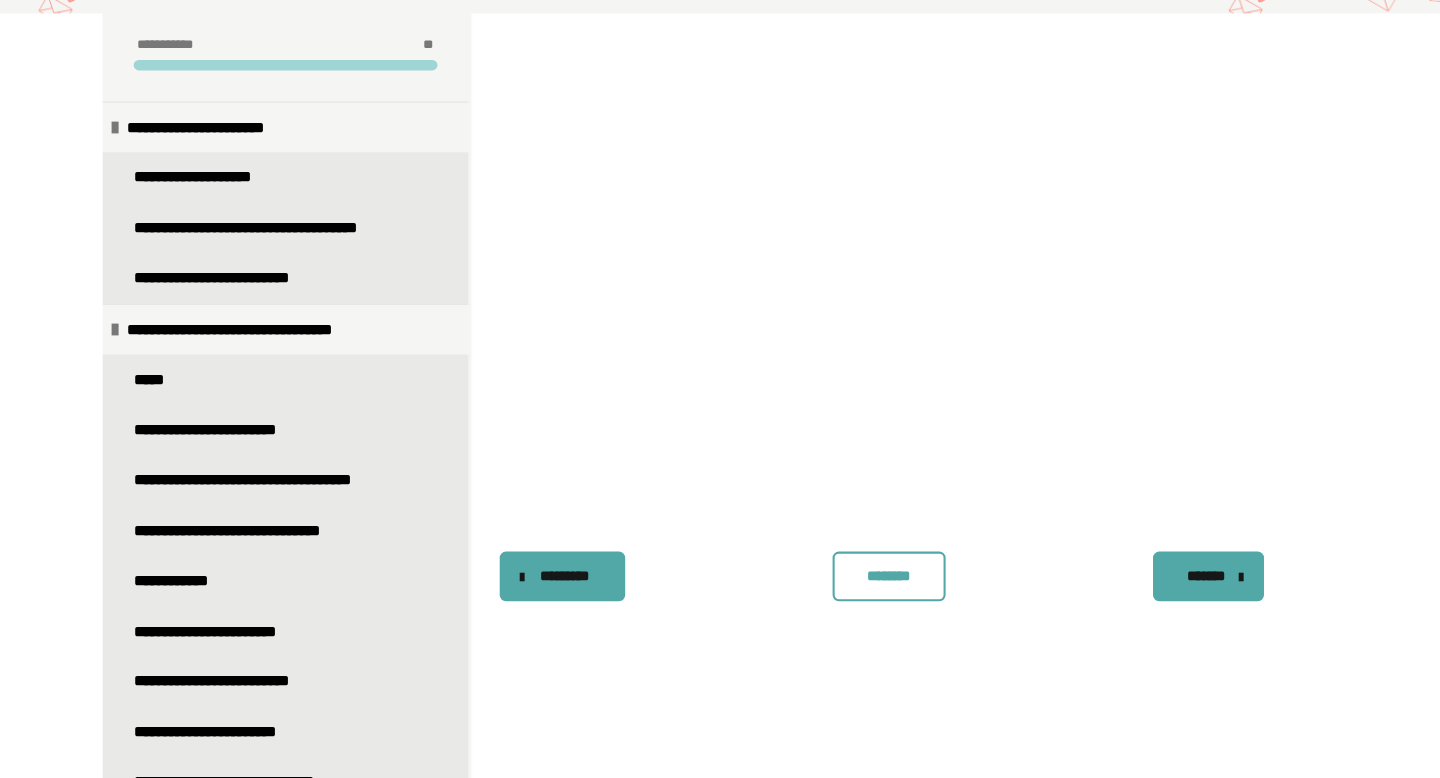scroll, scrollTop: 107, scrollLeft: 0, axis: vertical 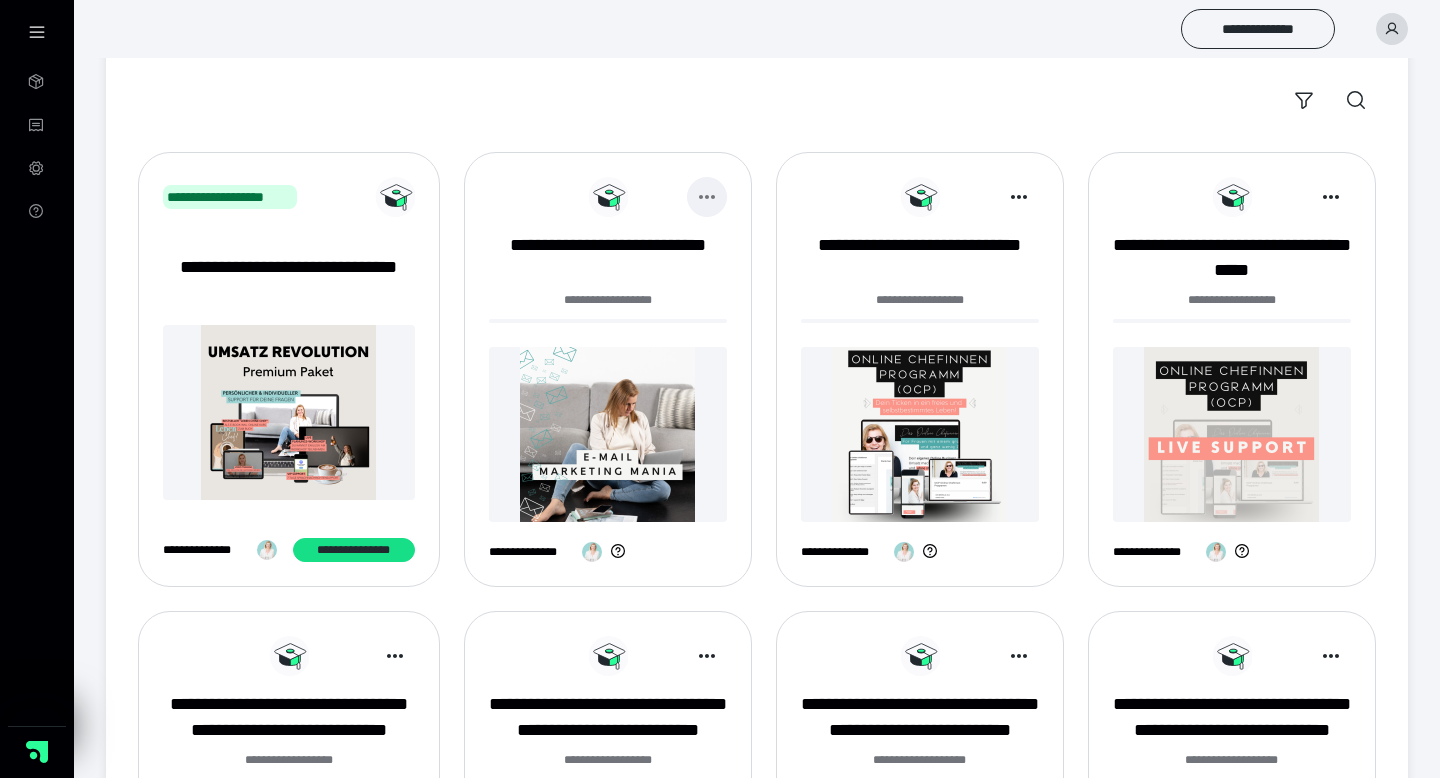 click 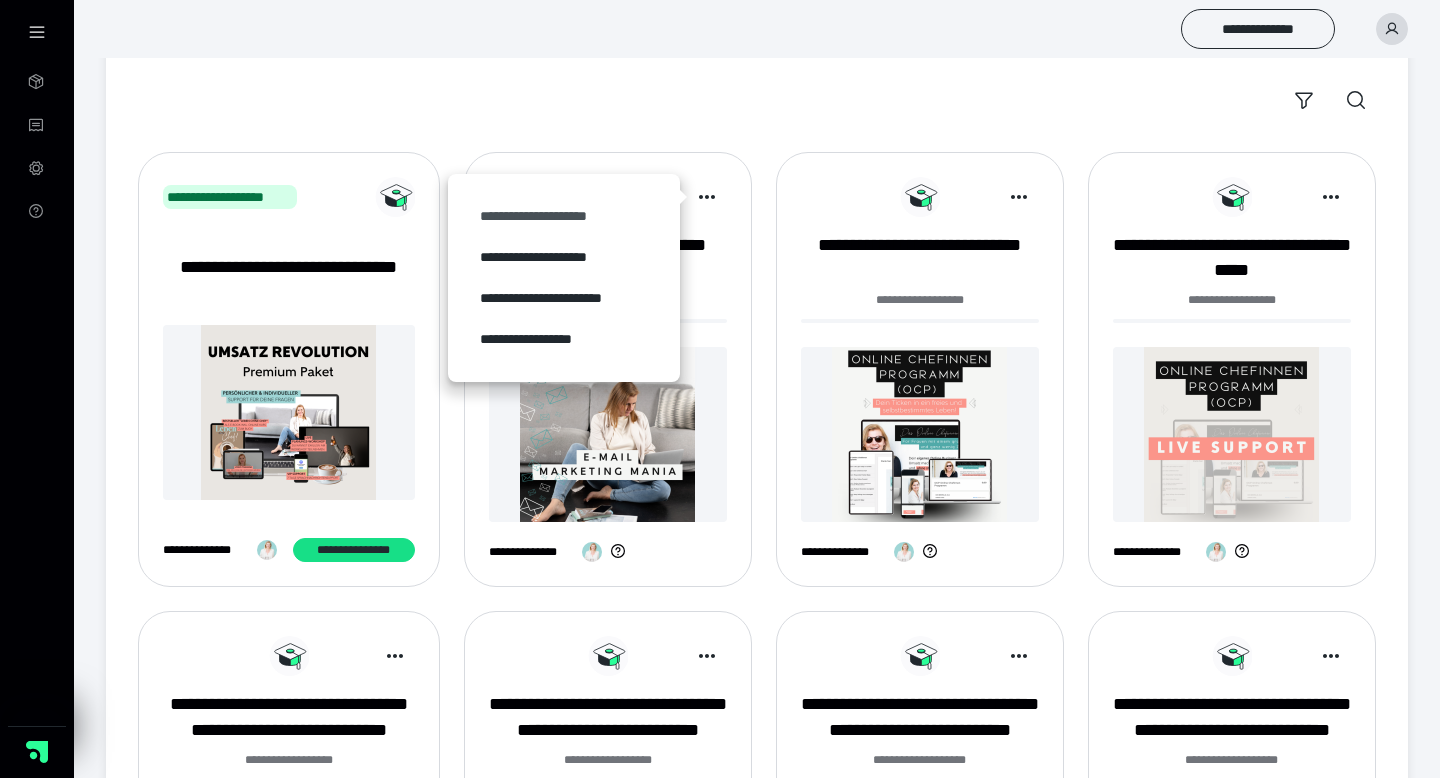 click on "**********" at bounding box center (564, 216) 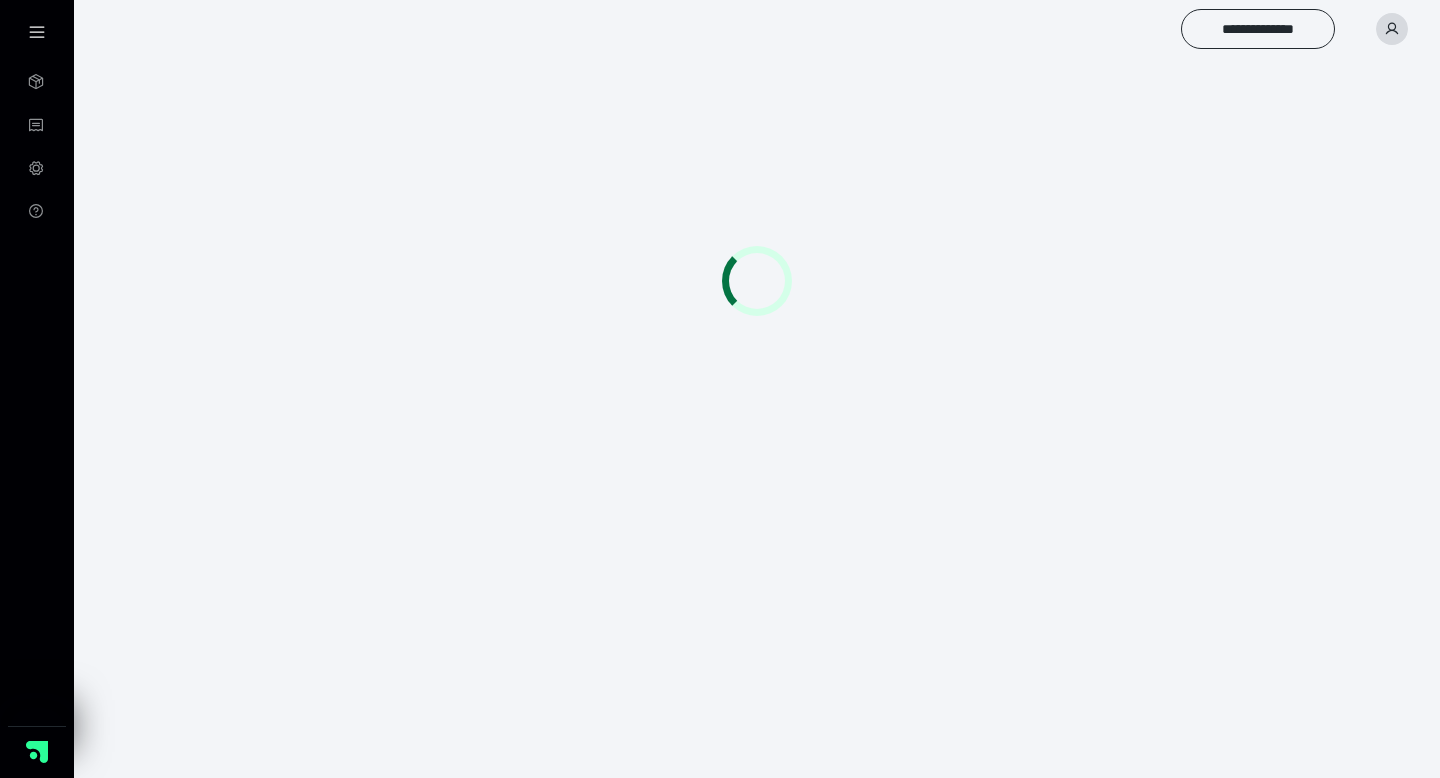 scroll, scrollTop: 0, scrollLeft: 0, axis: both 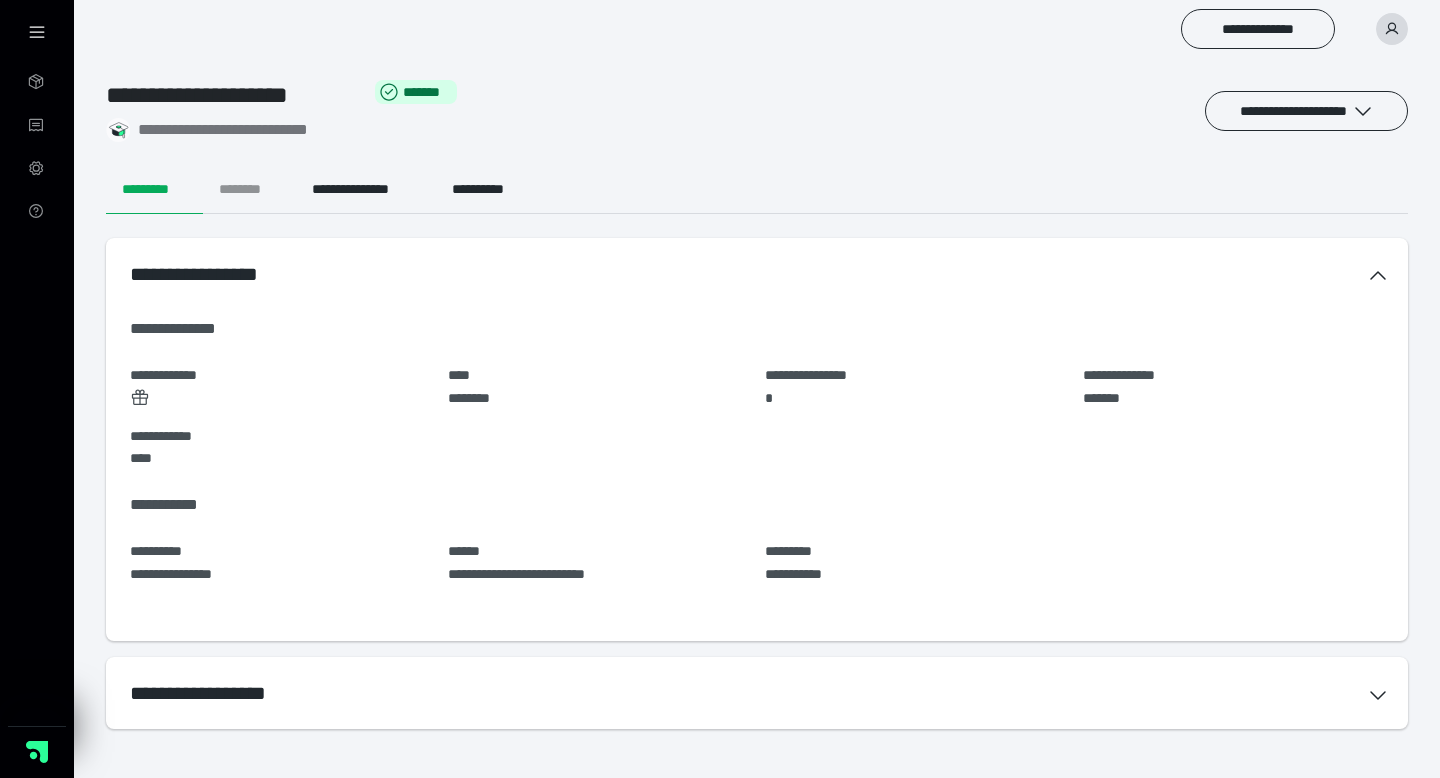 click on "********" at bounding box center [249, 190] 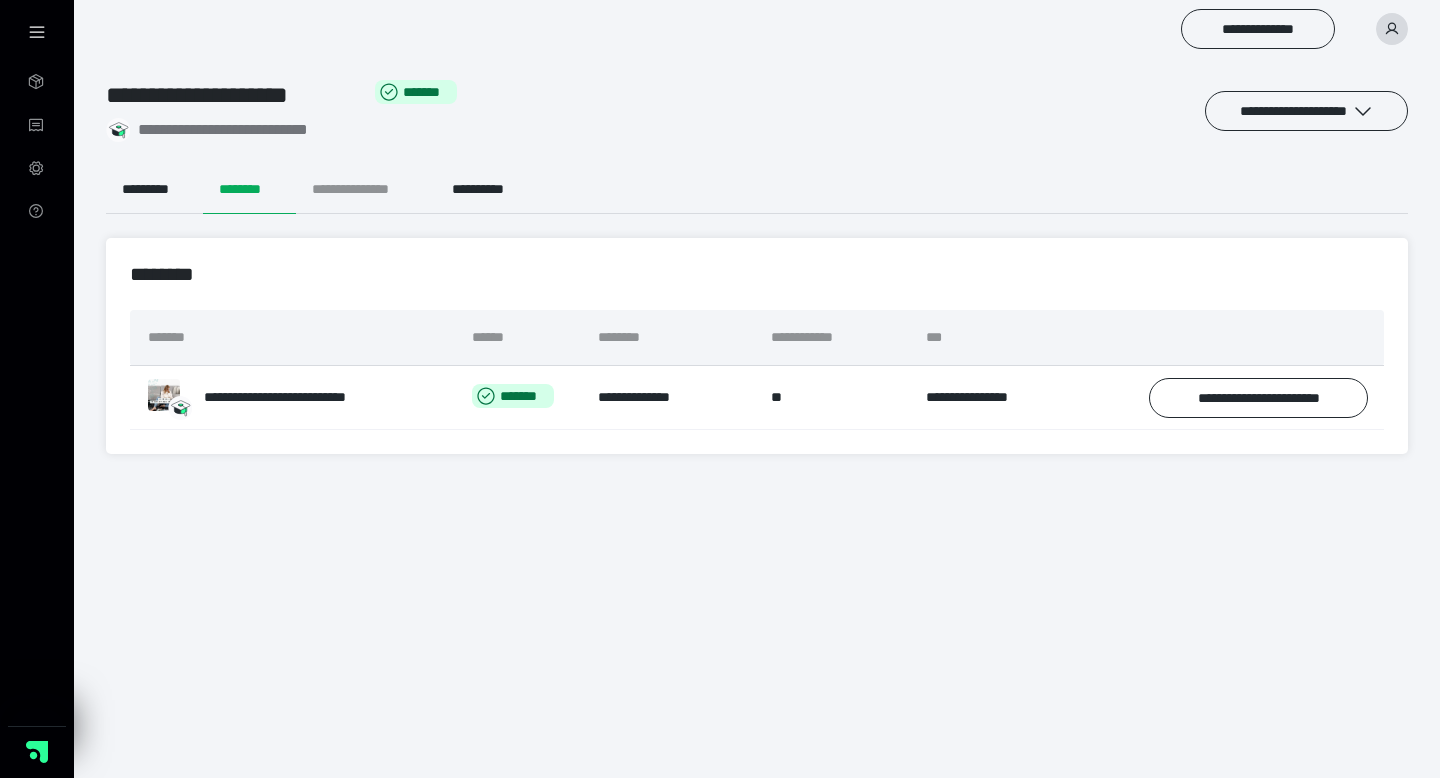 click on "**********" at bounding box center (366, 190) 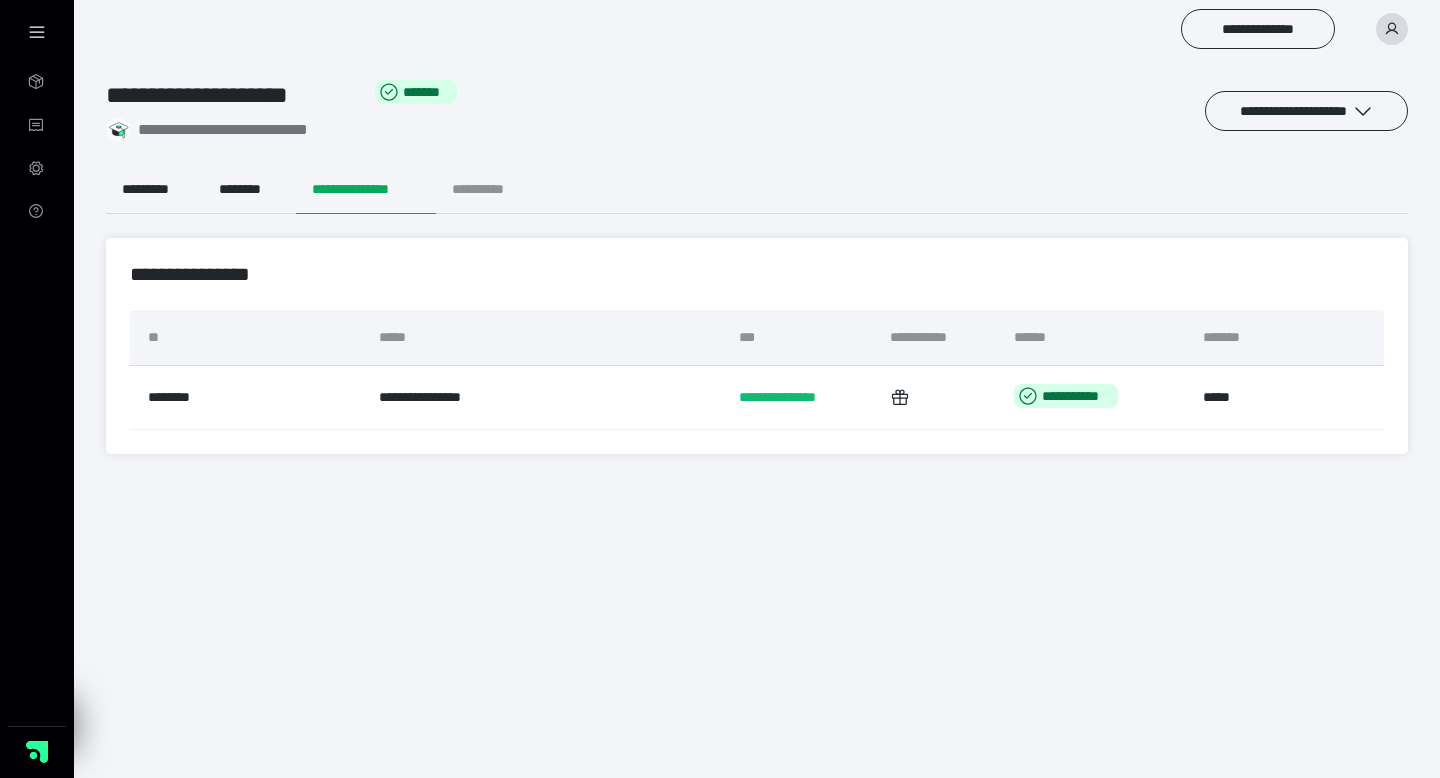 click on "**********" at bounding box center (494, 190) 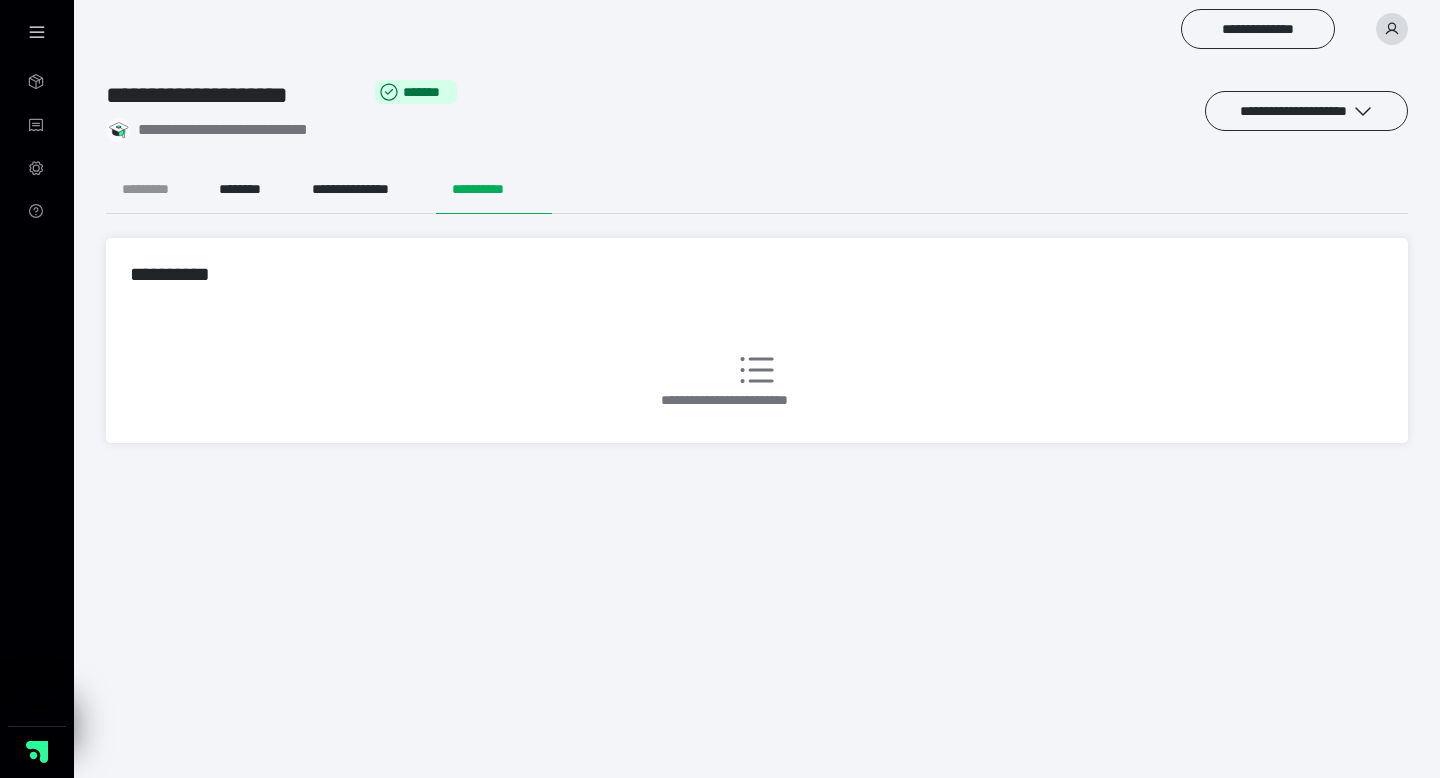 click on "*********" at bounding box center (154, 190) 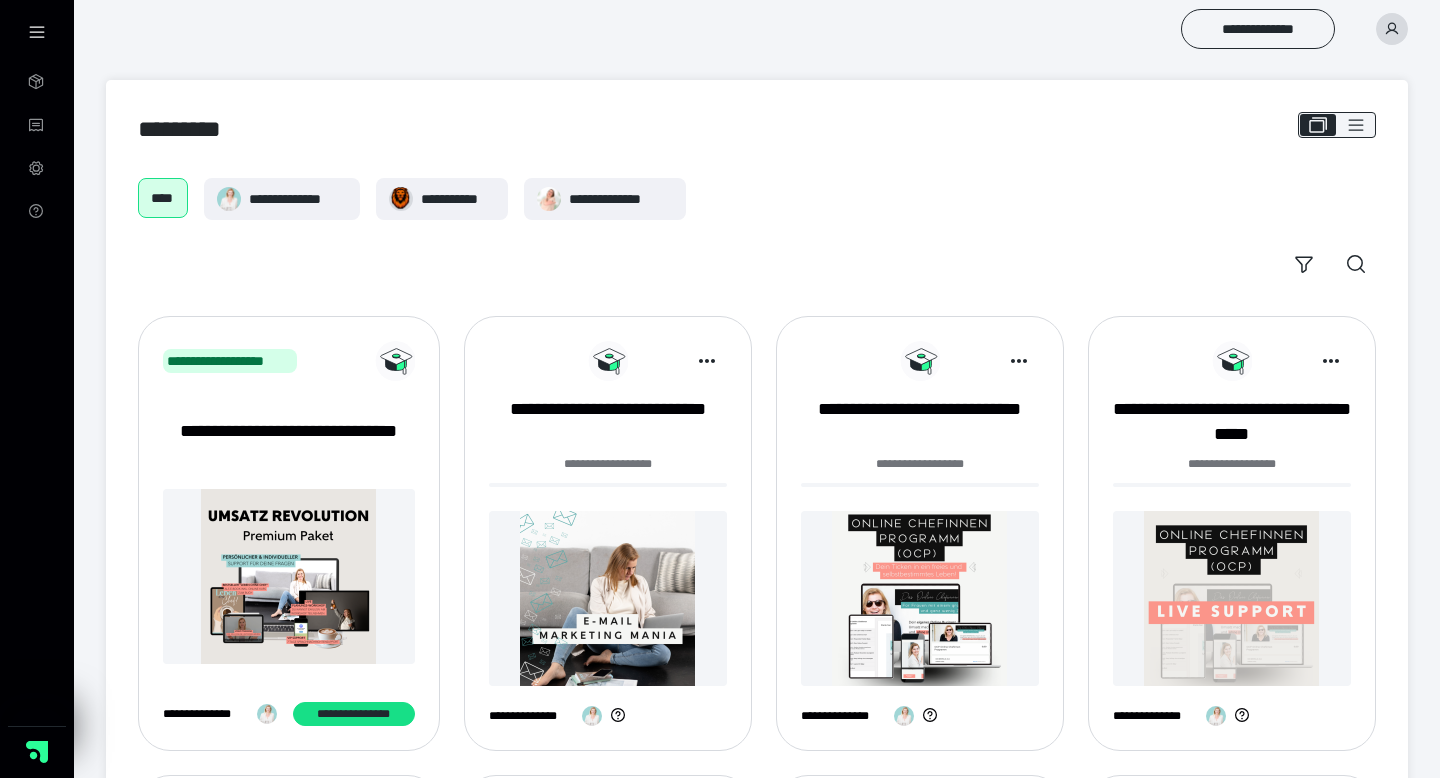 scroll, scrollTop: 191, scrollLeft: 0, axis: vertical 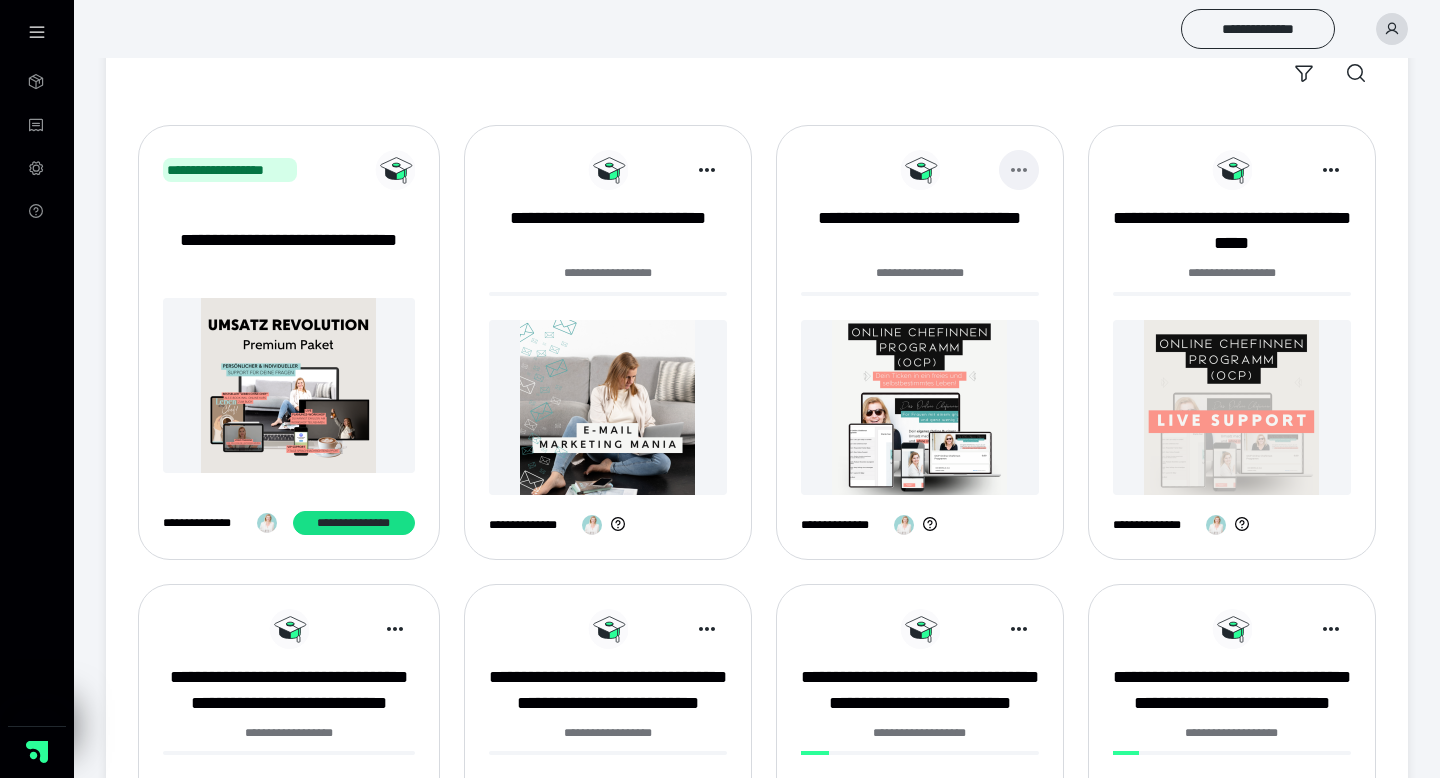 click 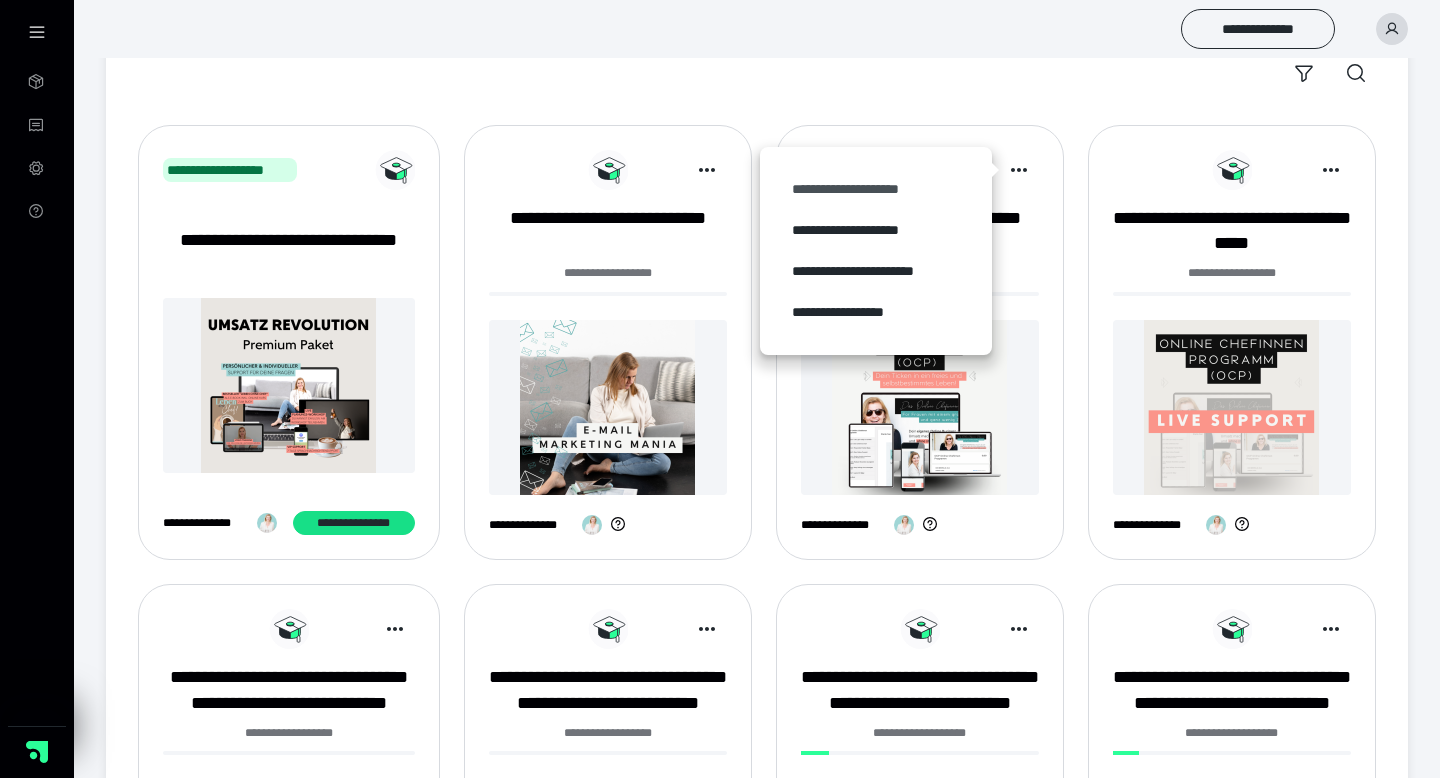 click on "**********" at bounding box center (876, 189) 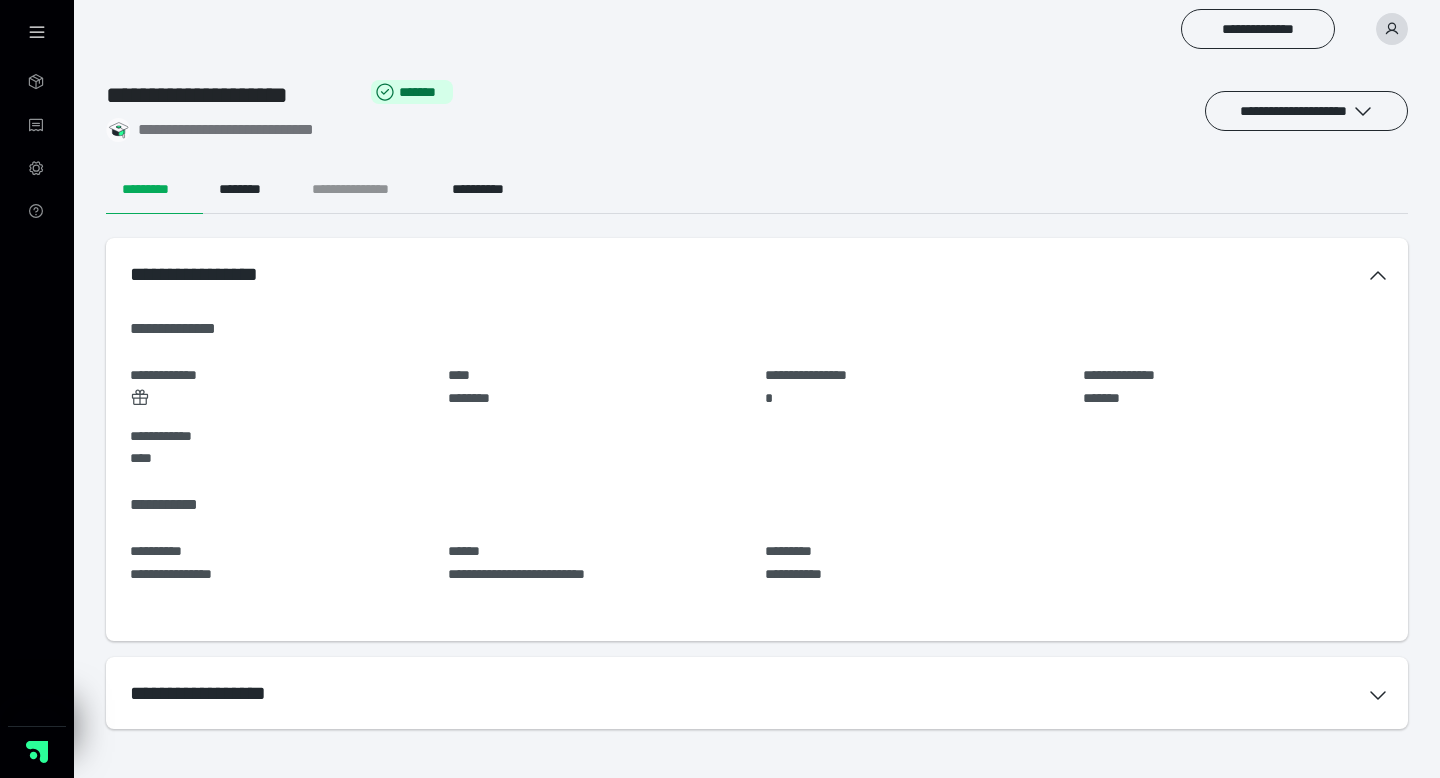 click on "**********" at bounding box center [366, 190] 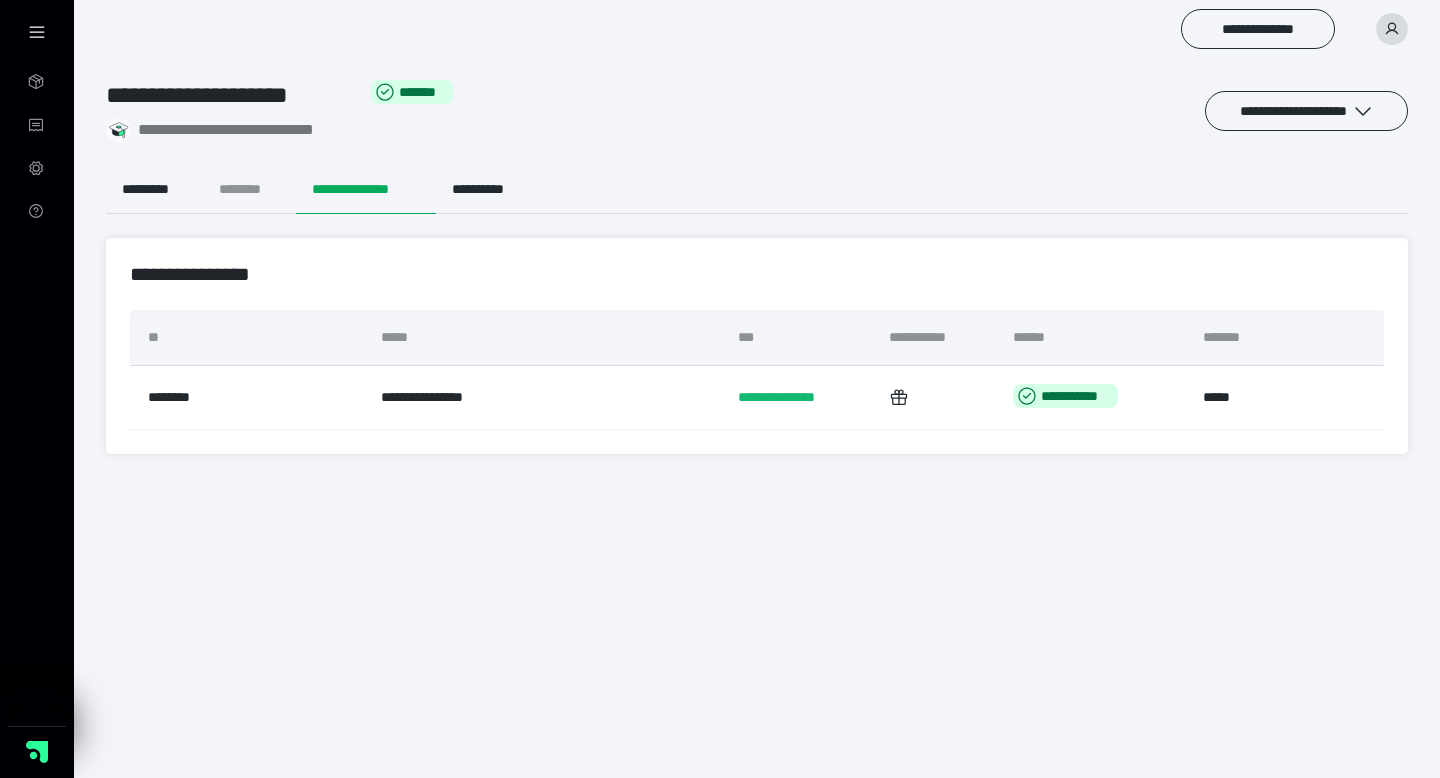 click on "********" at bounding box center (249, 190) 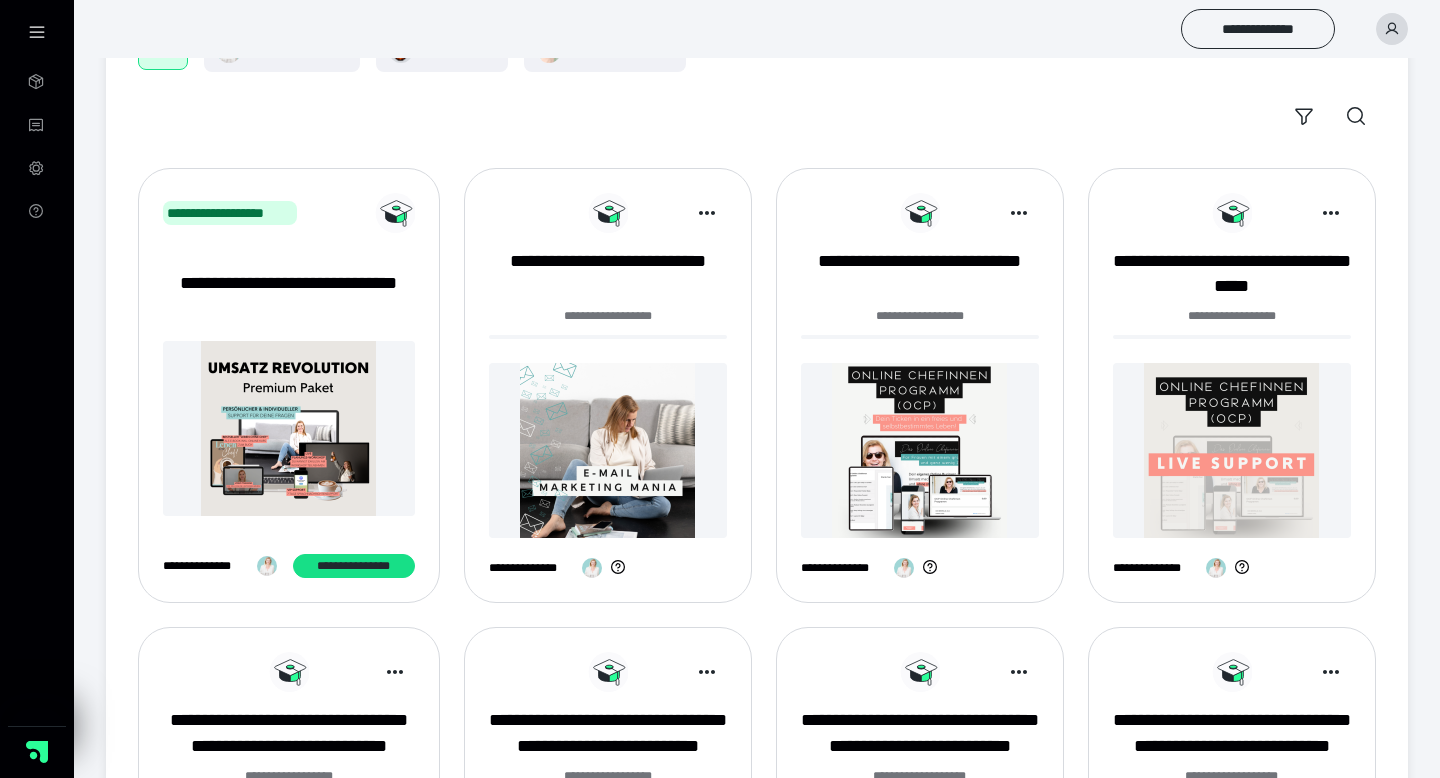 scroll, scrollTop: 169, scrollLeft: 0, axis: vertical 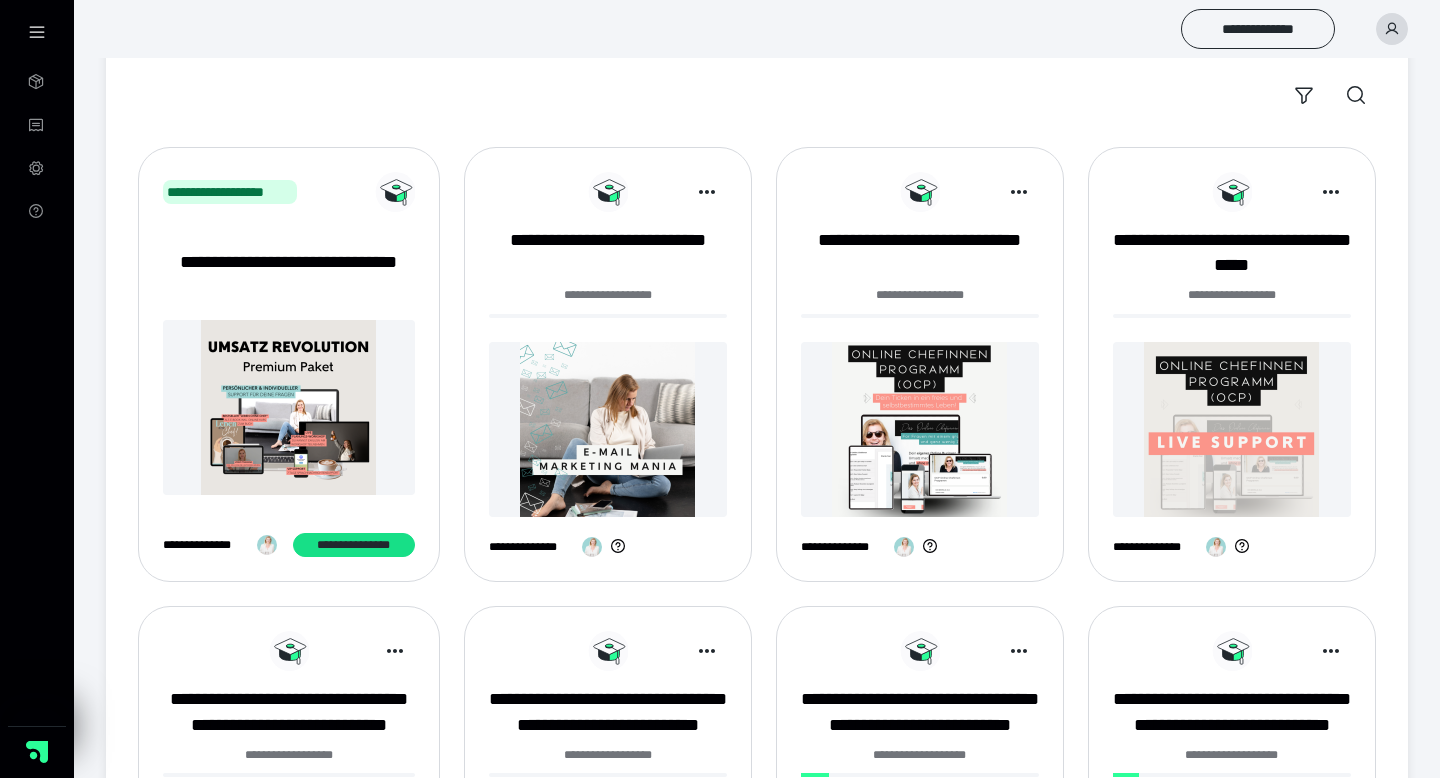 click at bounding box center (608, 429) 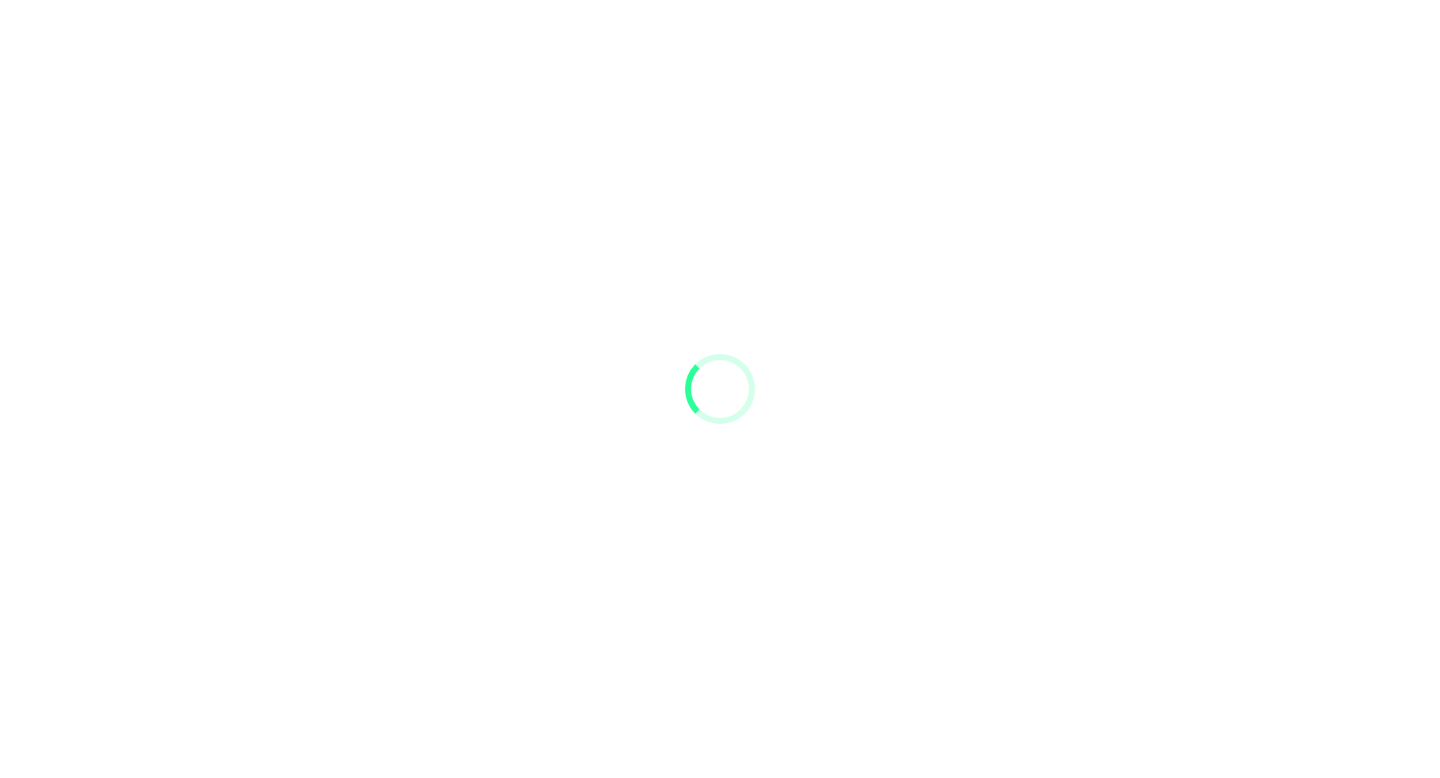 scroll, scrollTop: 0, scrollLeft: 0, axis: both 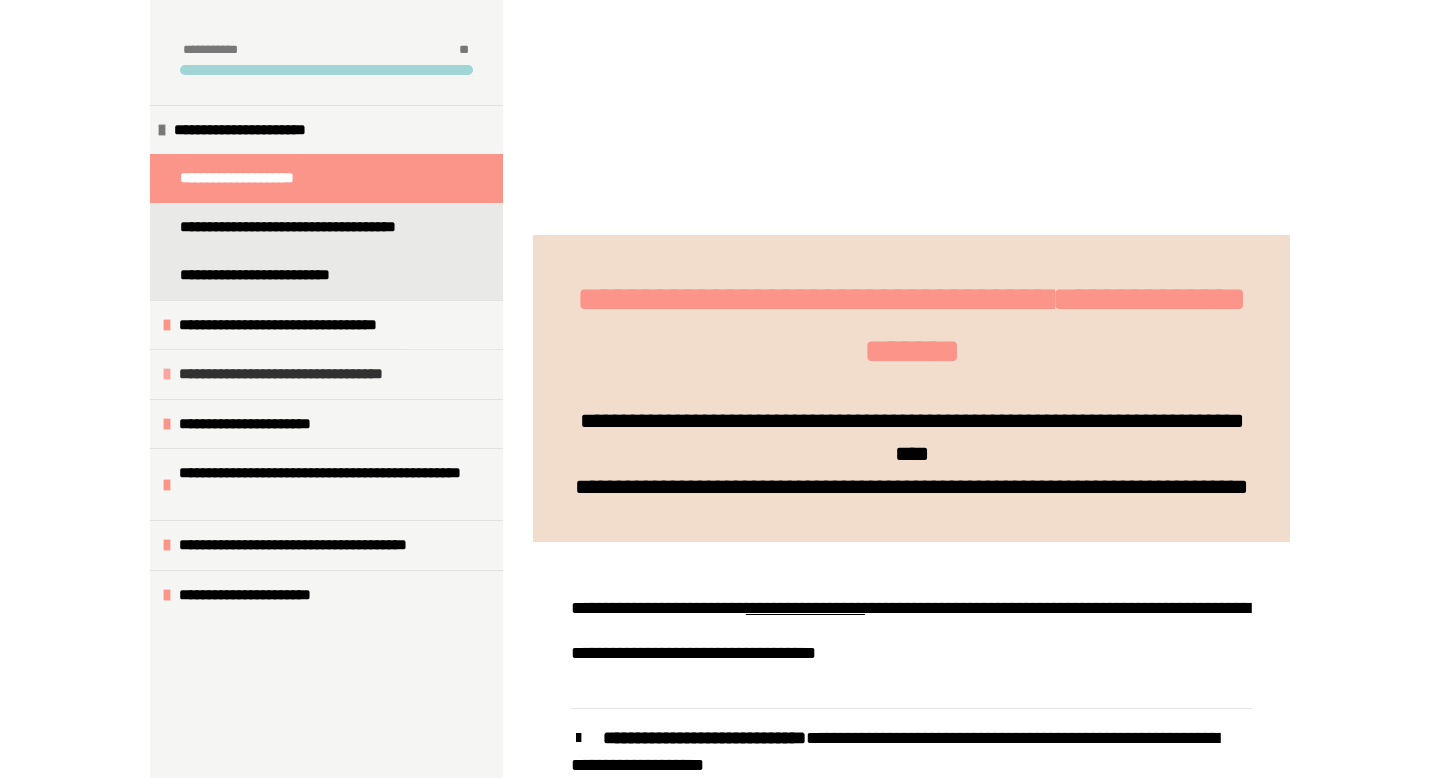 click on "**********" at bounding box center [303, 374] 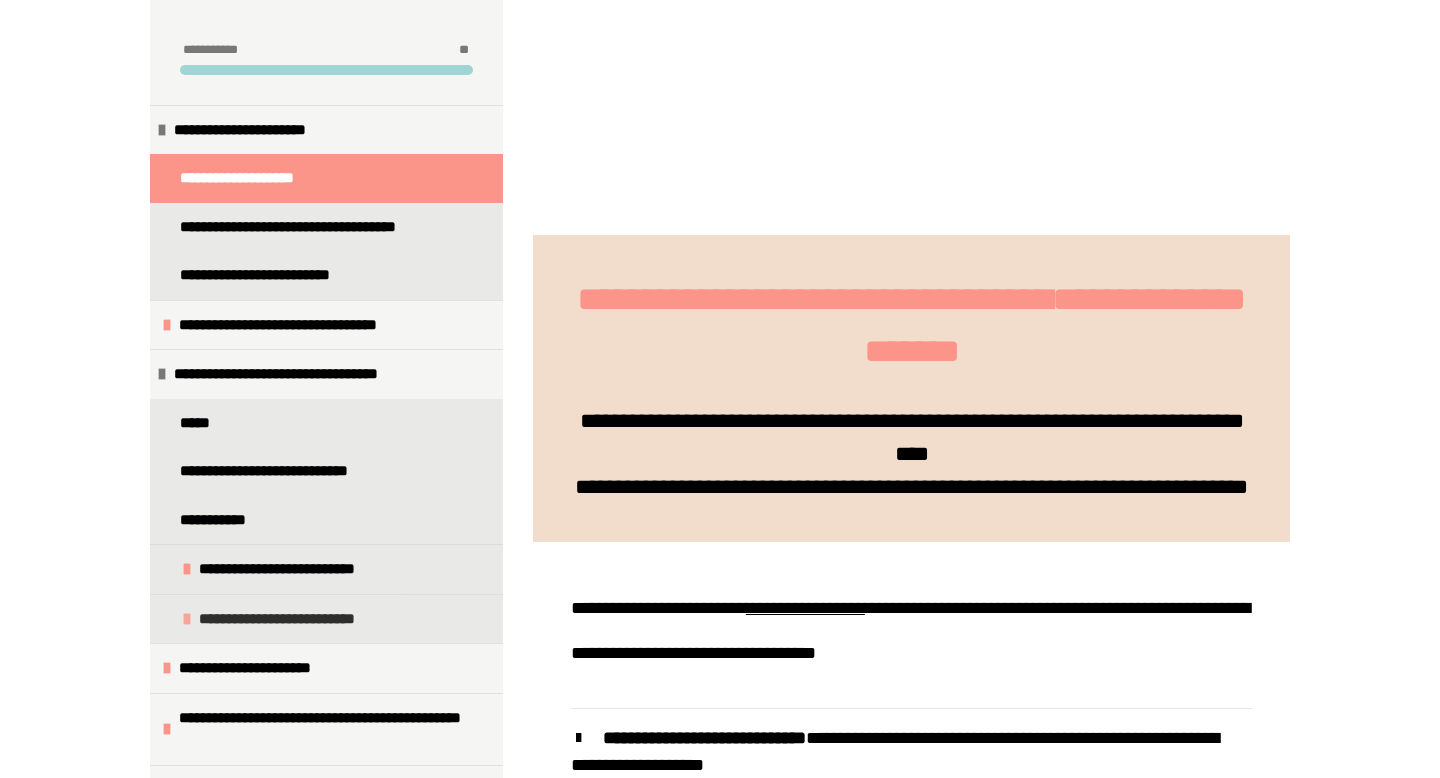 scroll, scrollTop: 80, scrollLeft: 0, axis: vertical 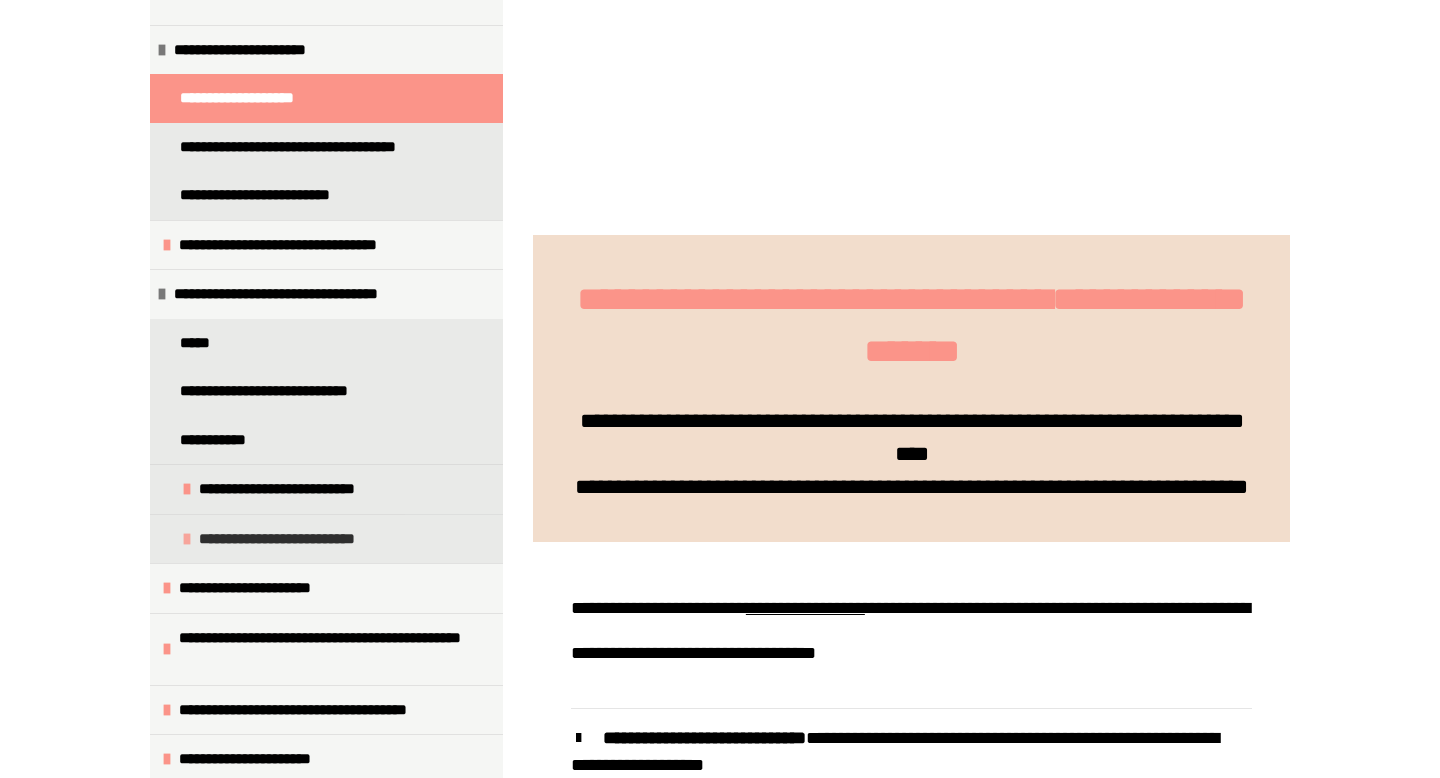 click on "**********" at bounding box center [307, 539] 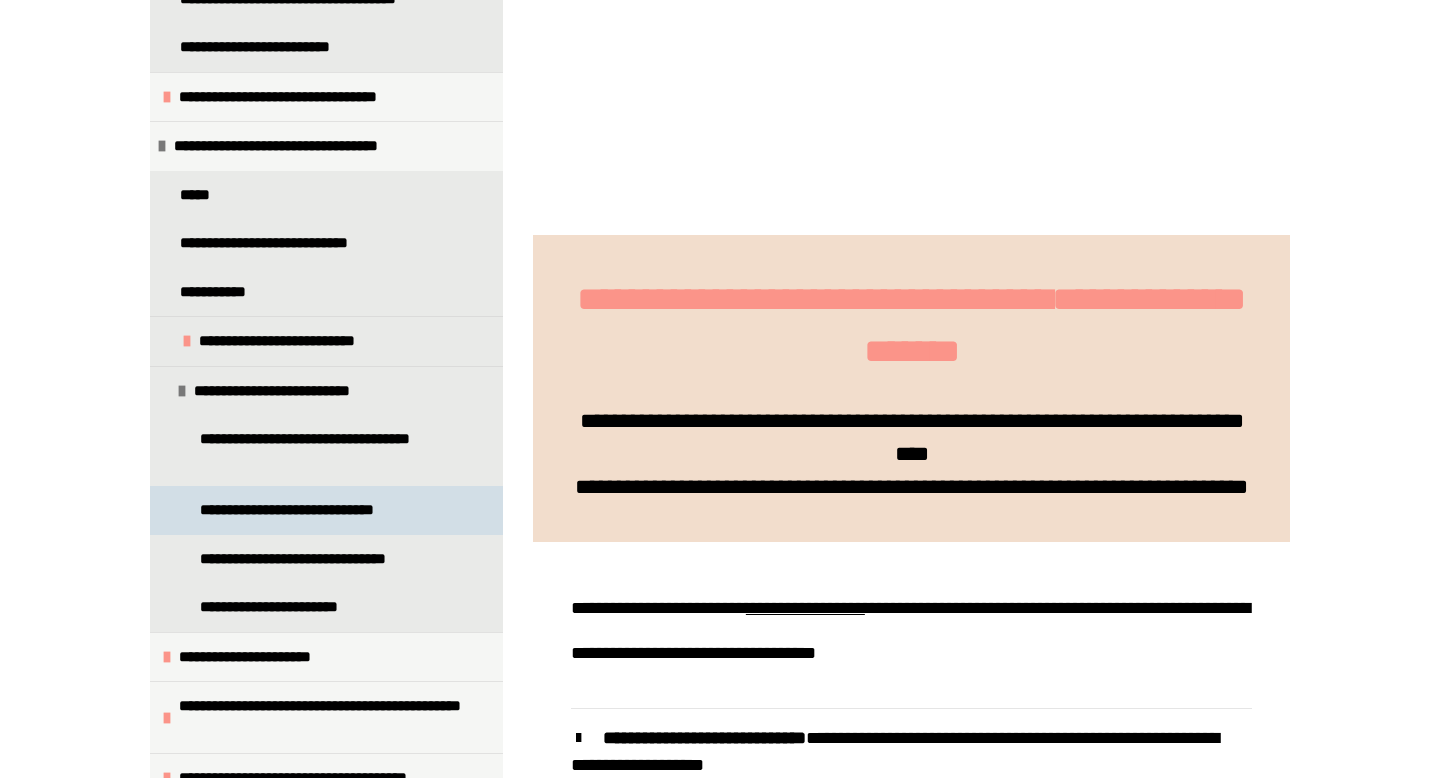 scroll, scrollTop: 297, scrollLeft: 0, axis: vertical 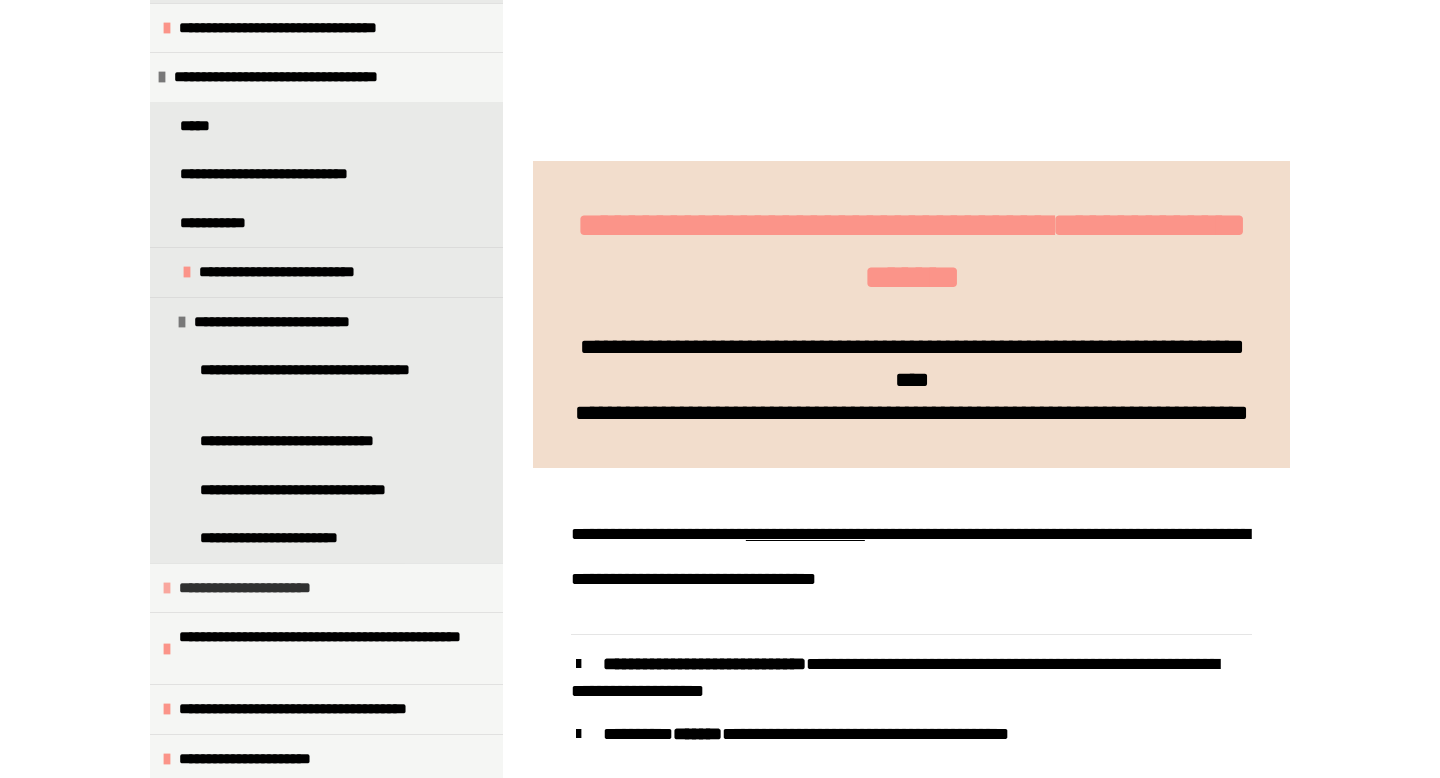 click on "**********" at bounding box center (326, 588) 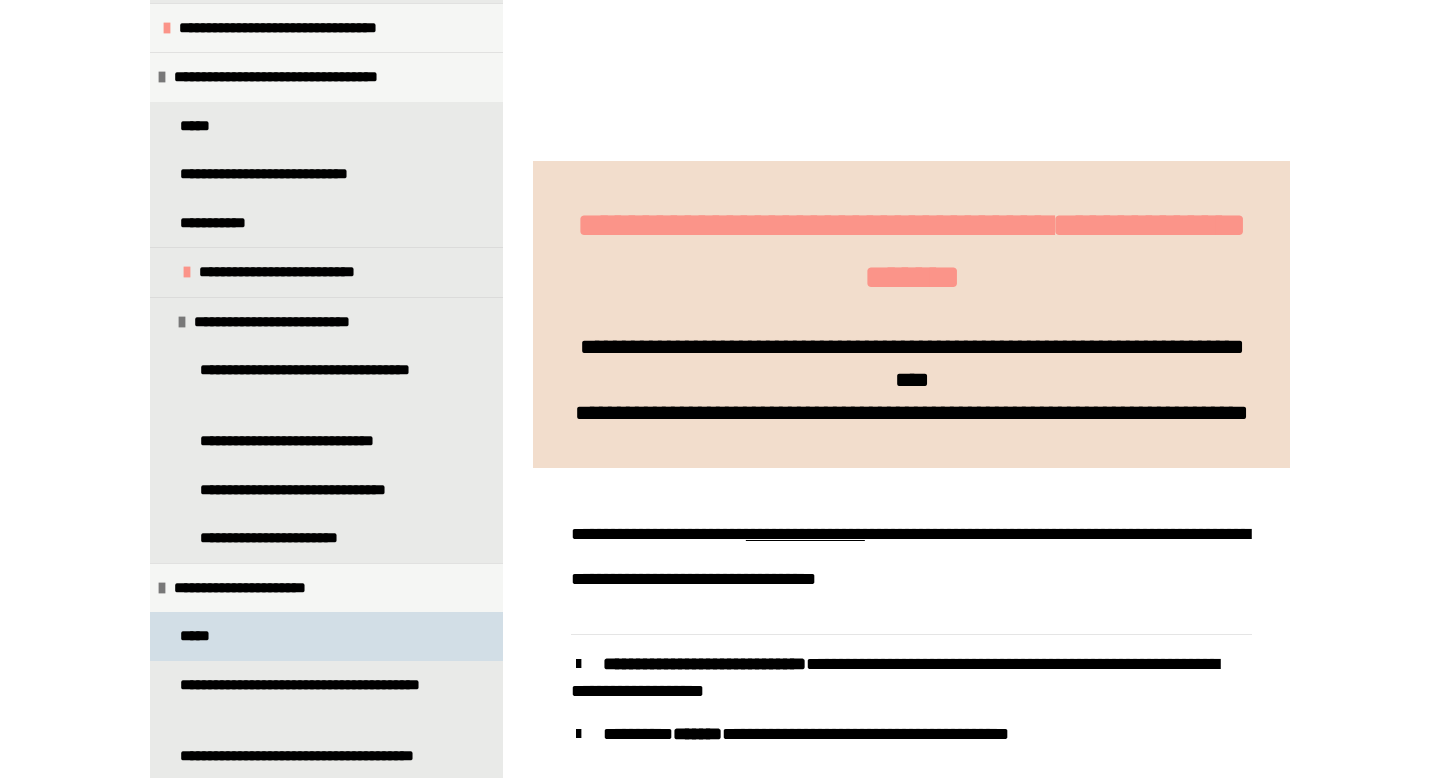 scroll, scrollTop: 635, scrollLeft: 0, axis: vertical 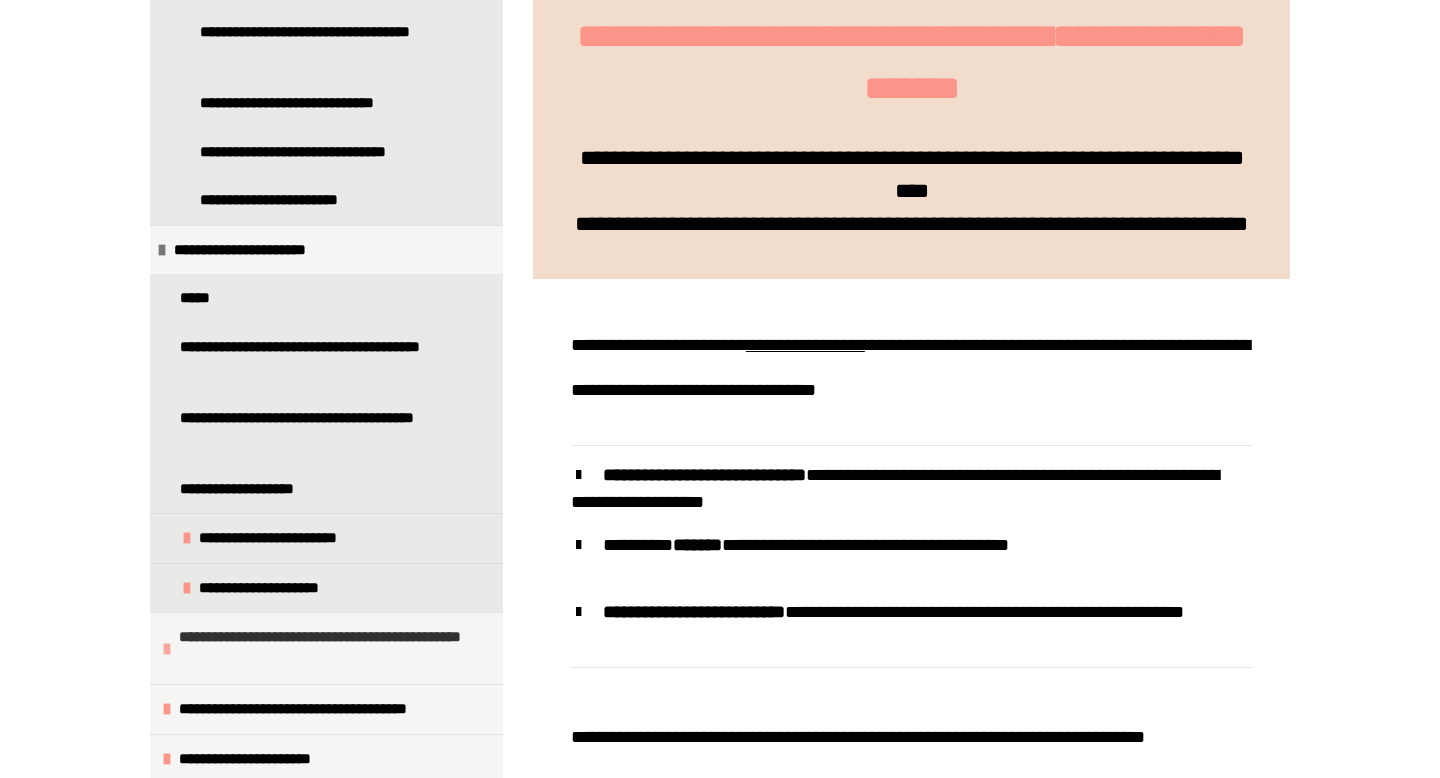 click on "**********" at bounding box center [336, 648] 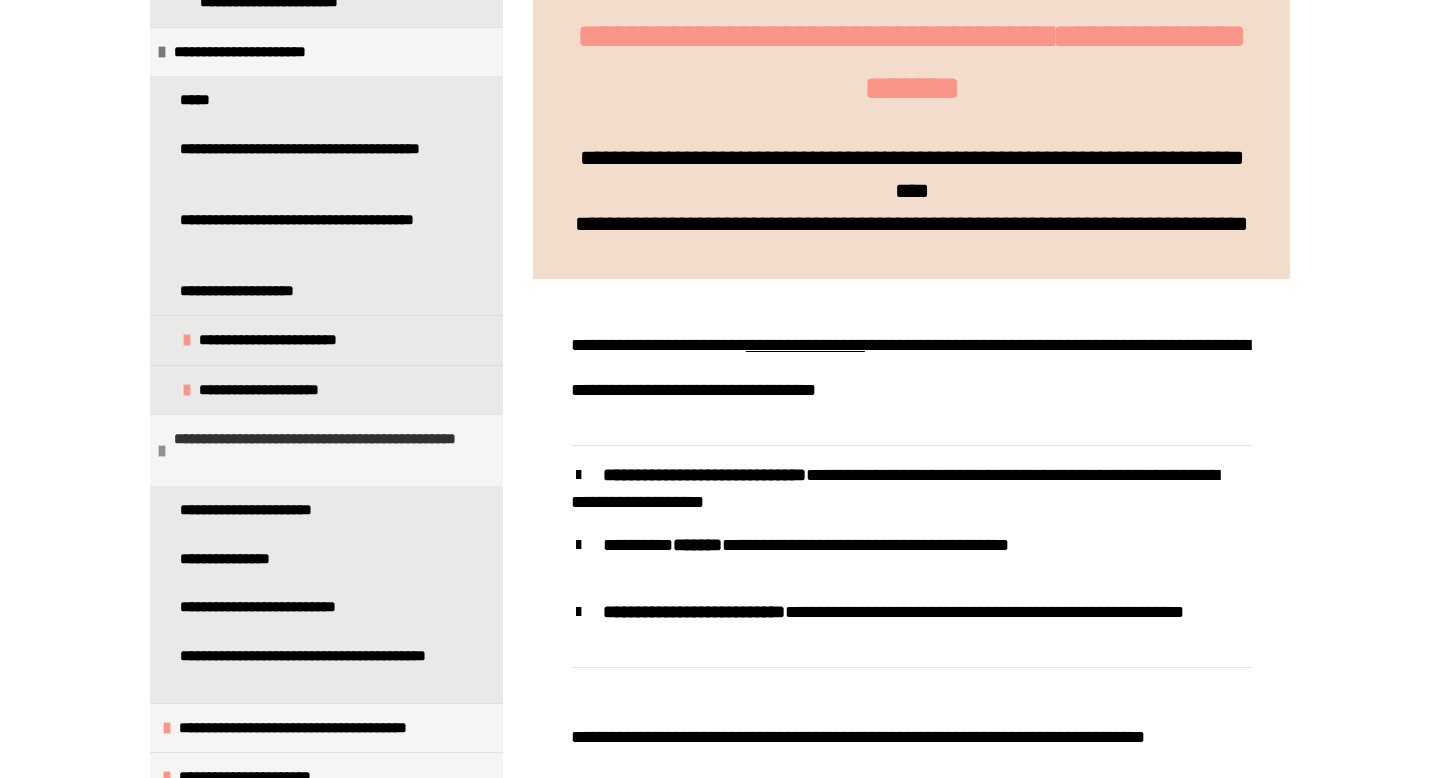 scroll, scrollTop: 239, scrollLeft: 0, axis: vertical 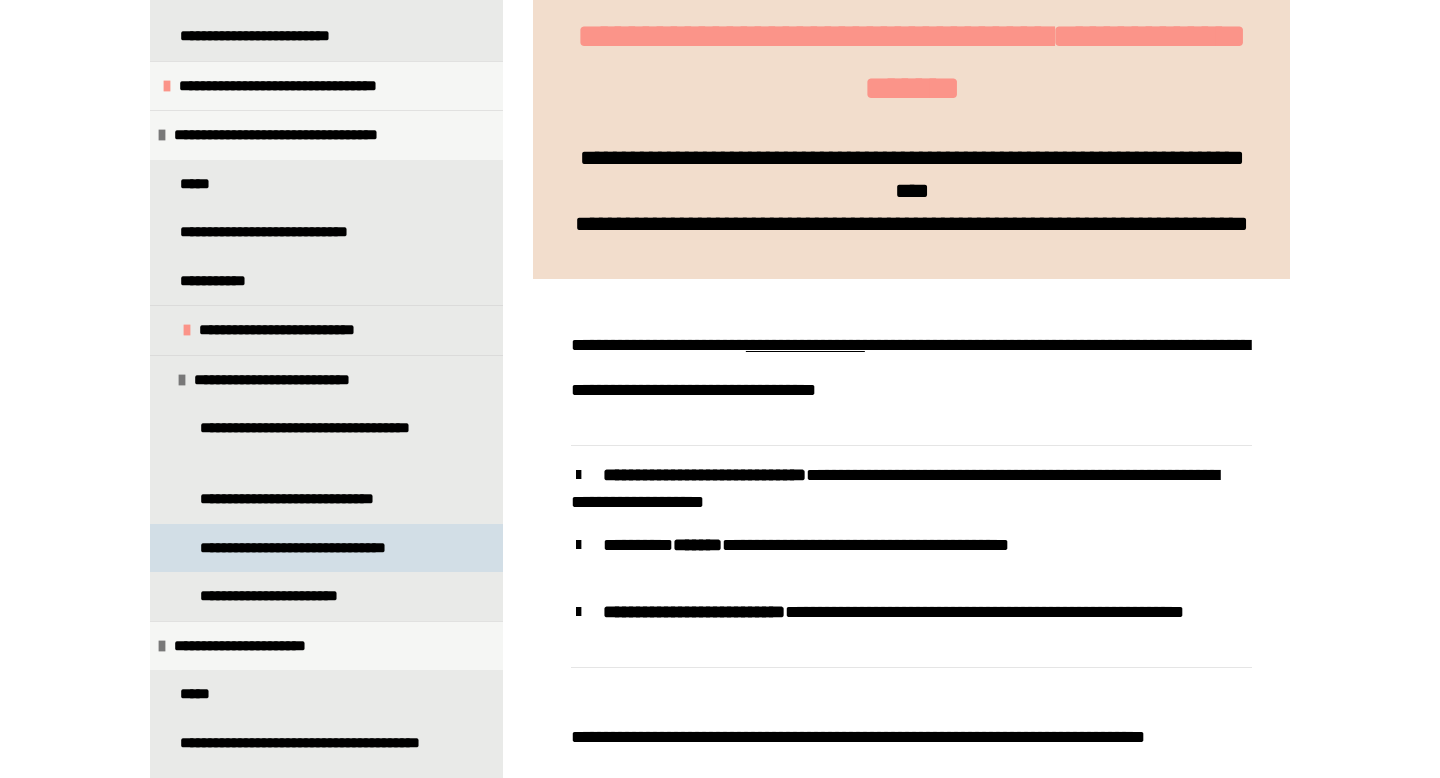 click on "**********" at bounding box center (306, 548) 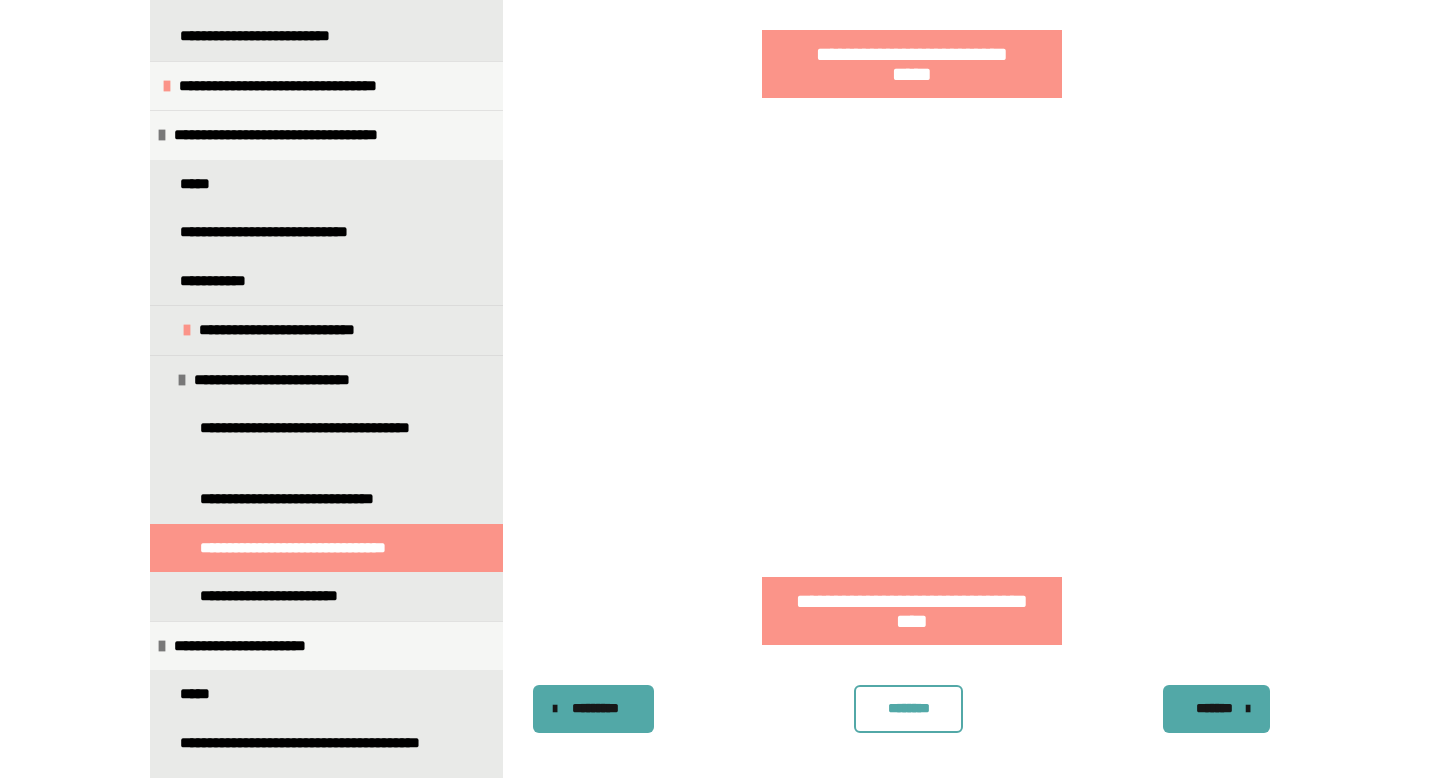 scroll, scrollTop: 727, scrollLeft: 0, axis: vertical 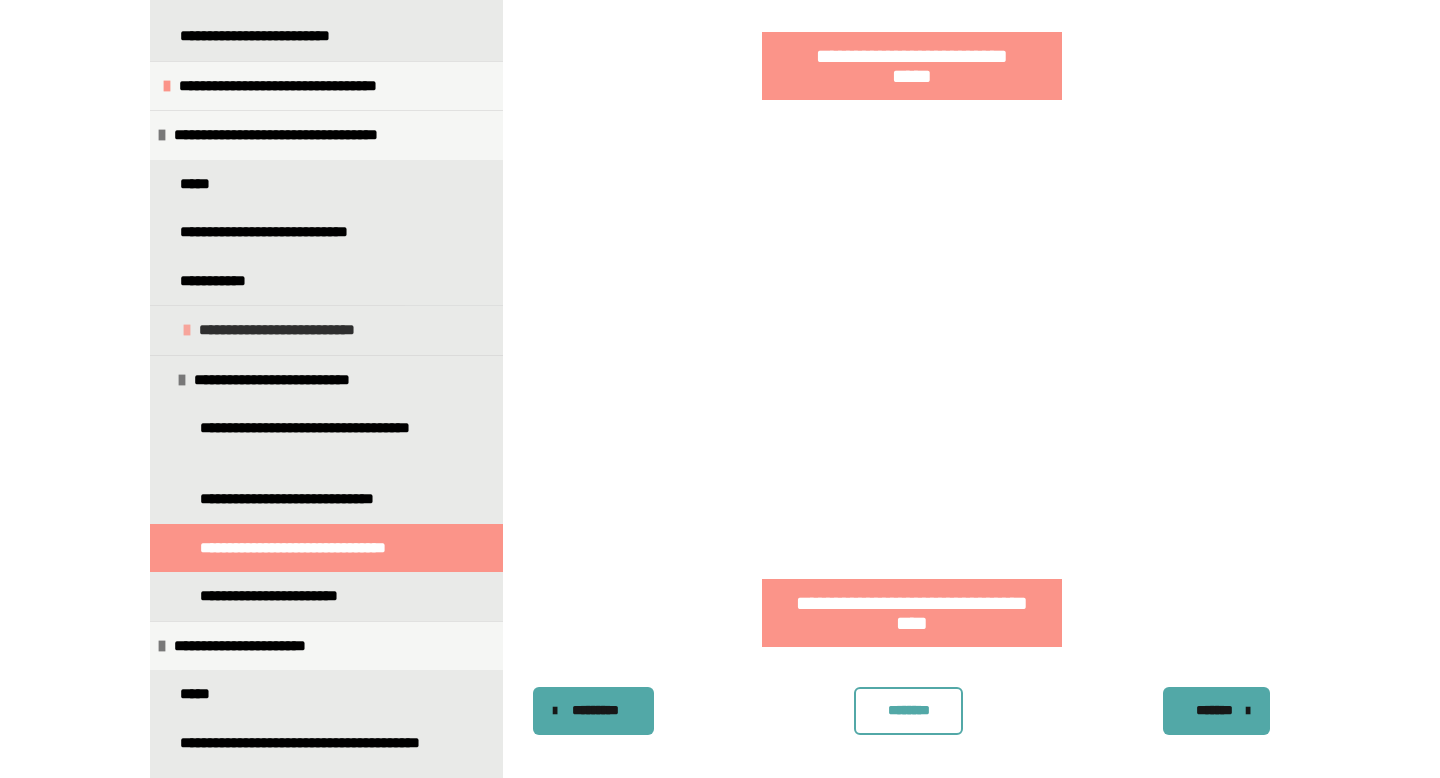 click on "**********" at bounding box center [287, 330] 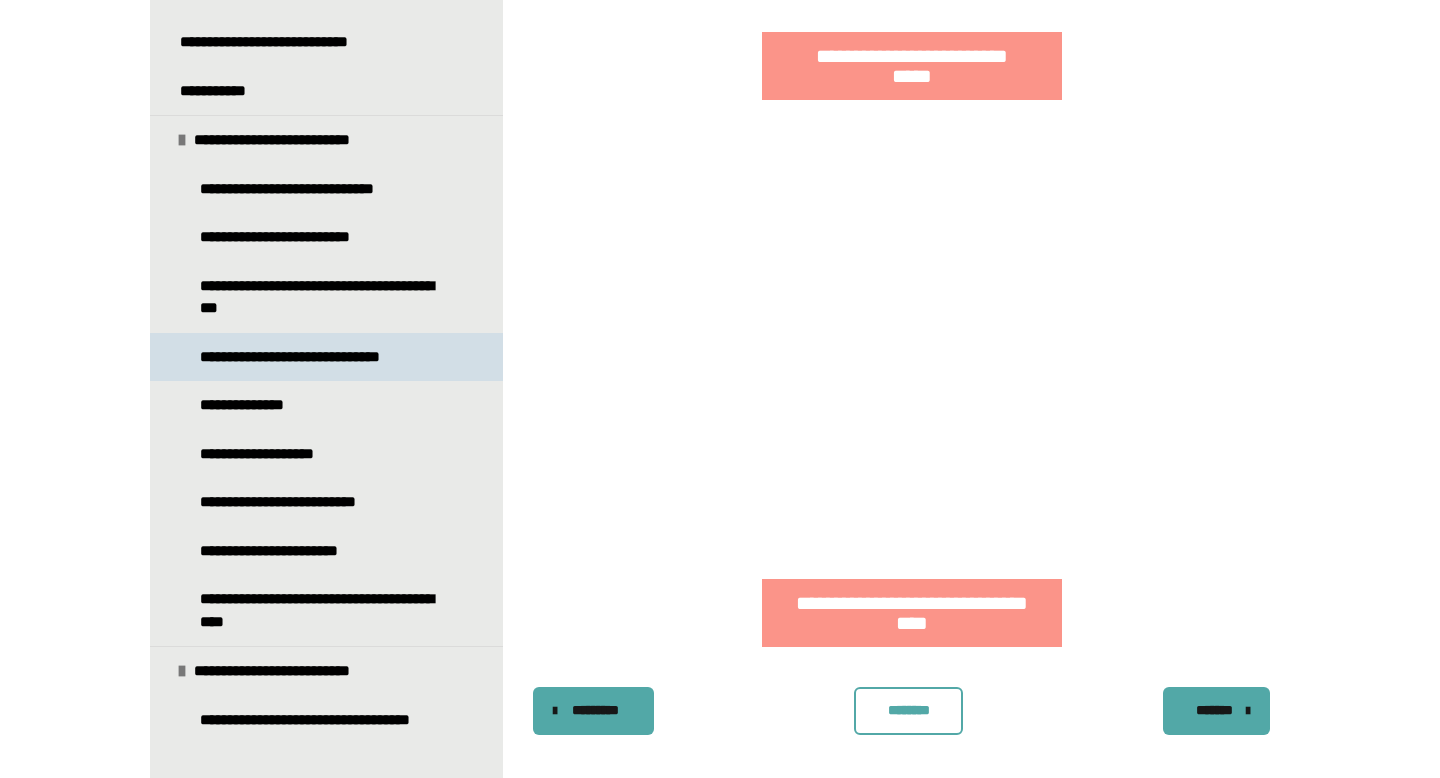 scroll, scrollTop: 574, scrollLeft: 0, axis: vertical 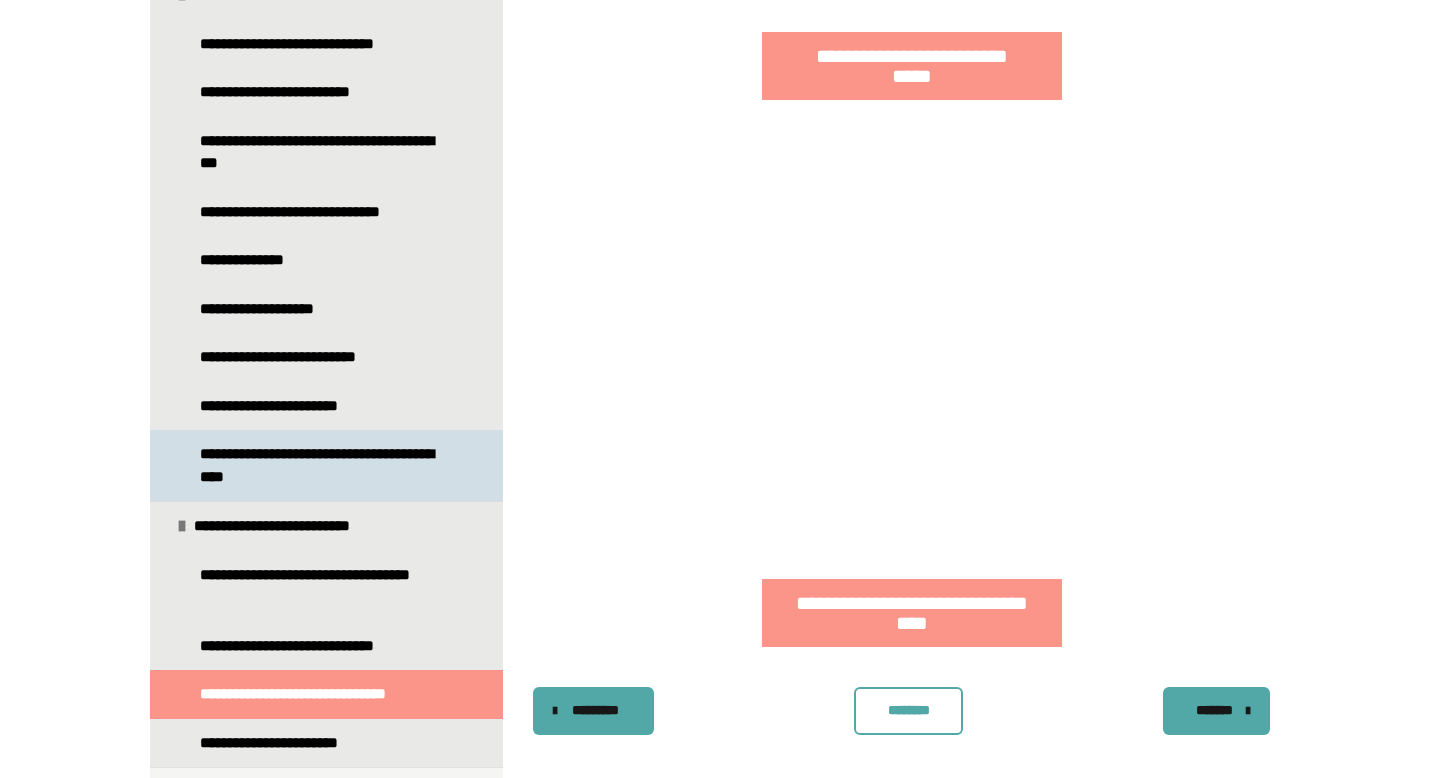 click on "**********" at bounding box center [328, 465] 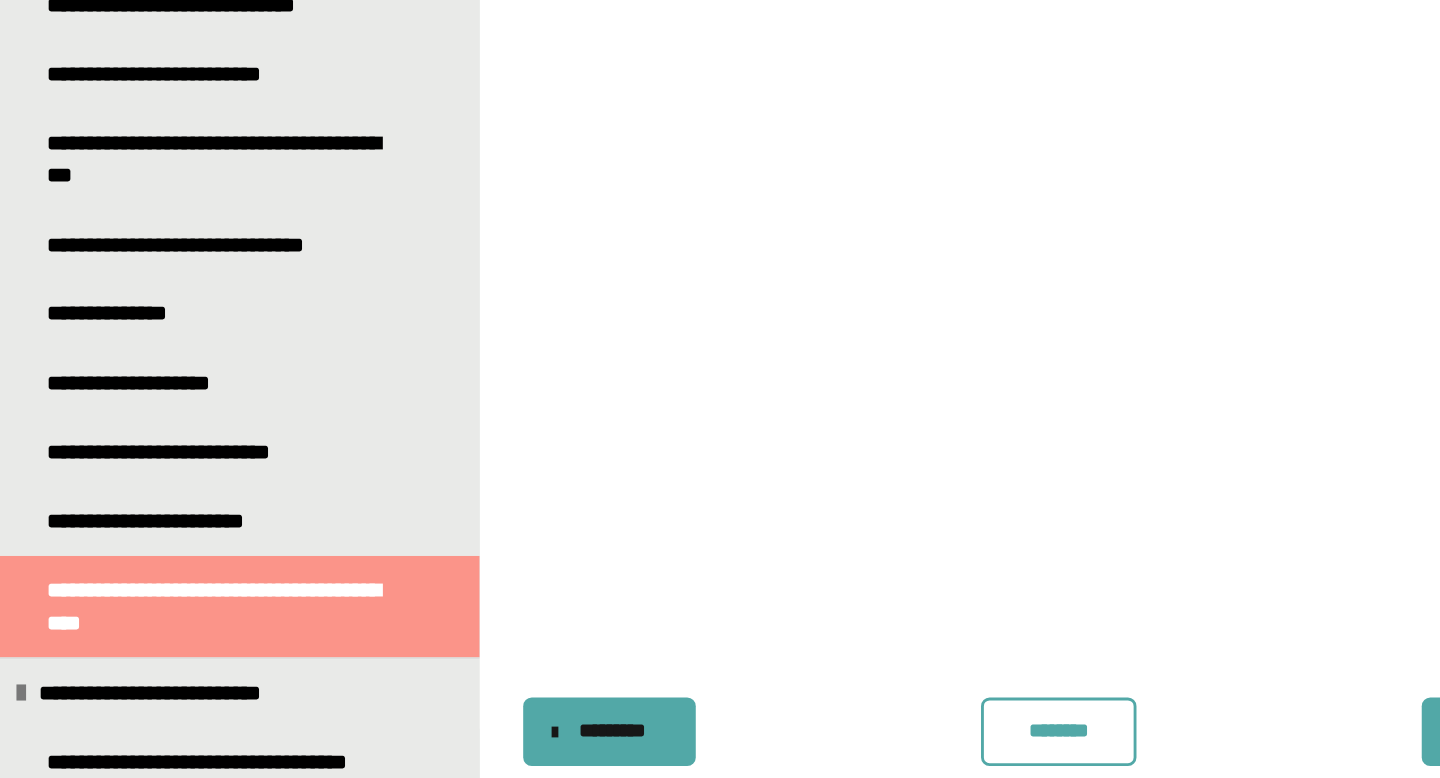 click on "********" at bounding box center (908, 553) 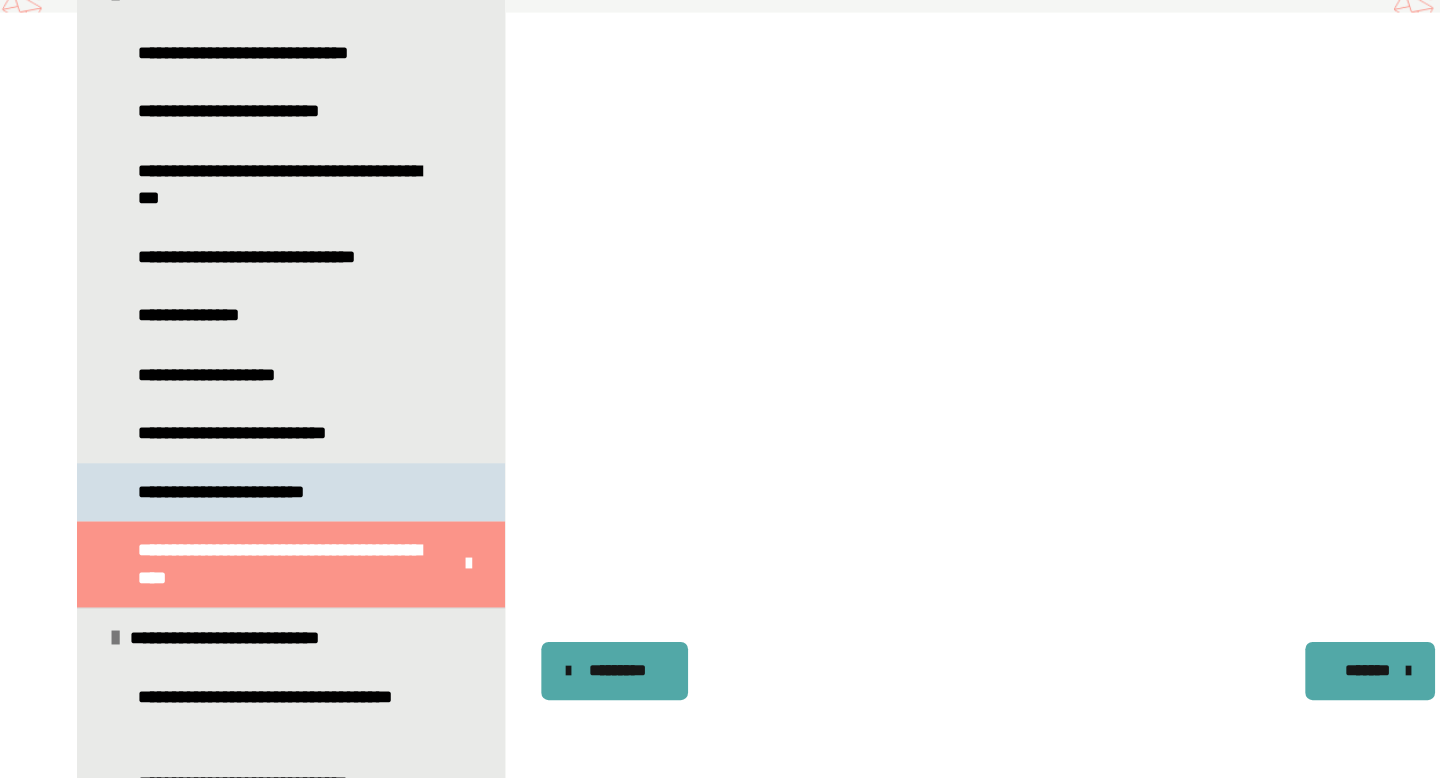 scroll, scrollTop: 447, scrollLeft: 0, axis: vertical 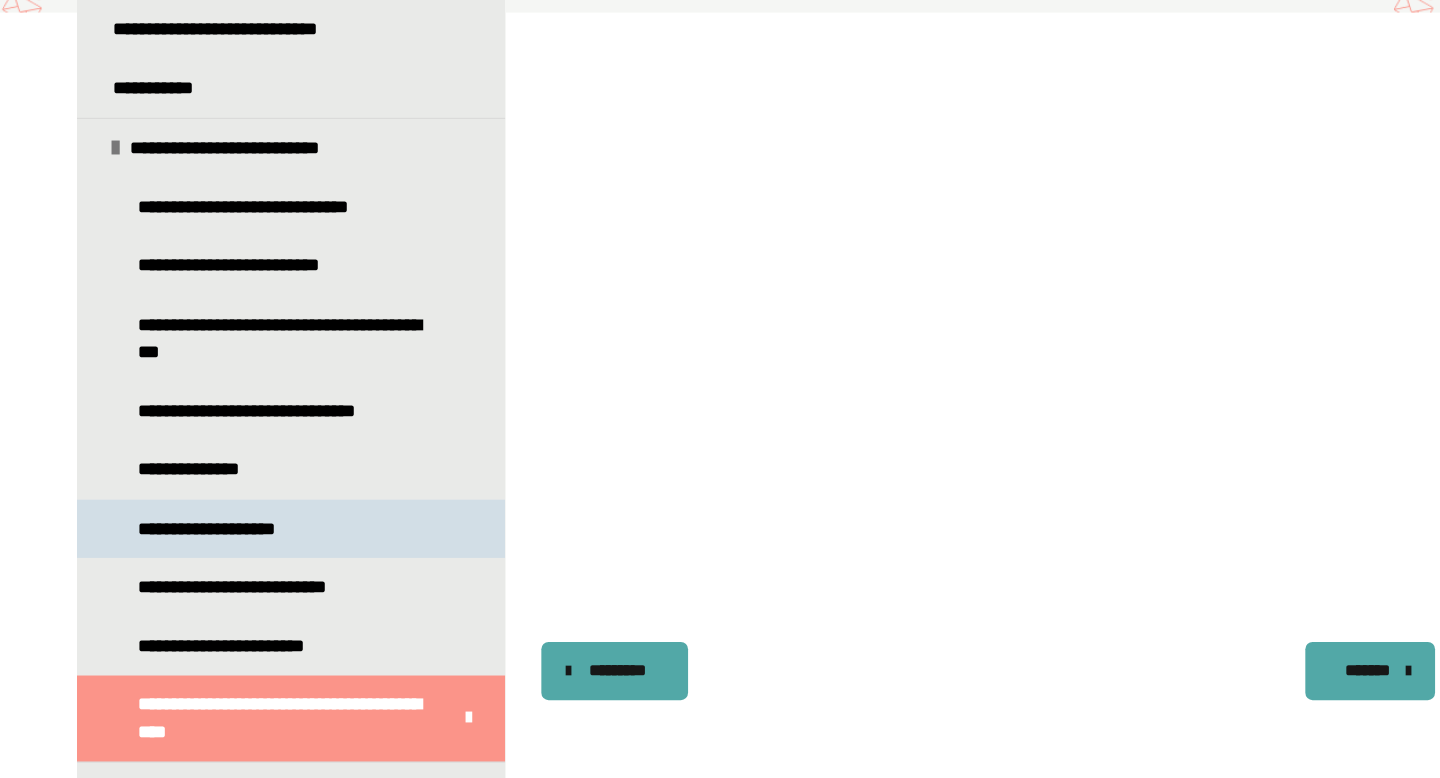 click on "**********" at bounding box center (326, 436) 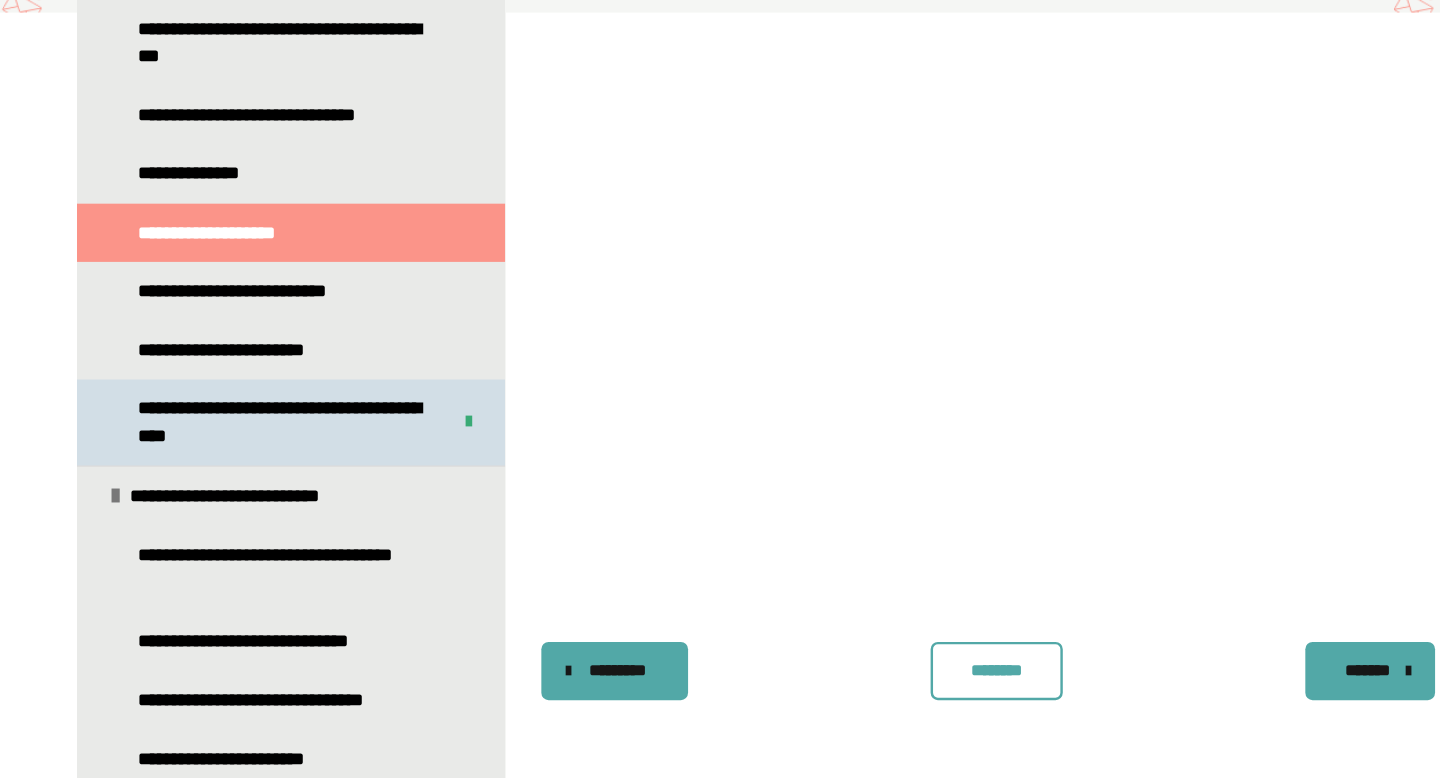 scroll, scrollTop: 747, scrollLeft: 0, axis: vertical 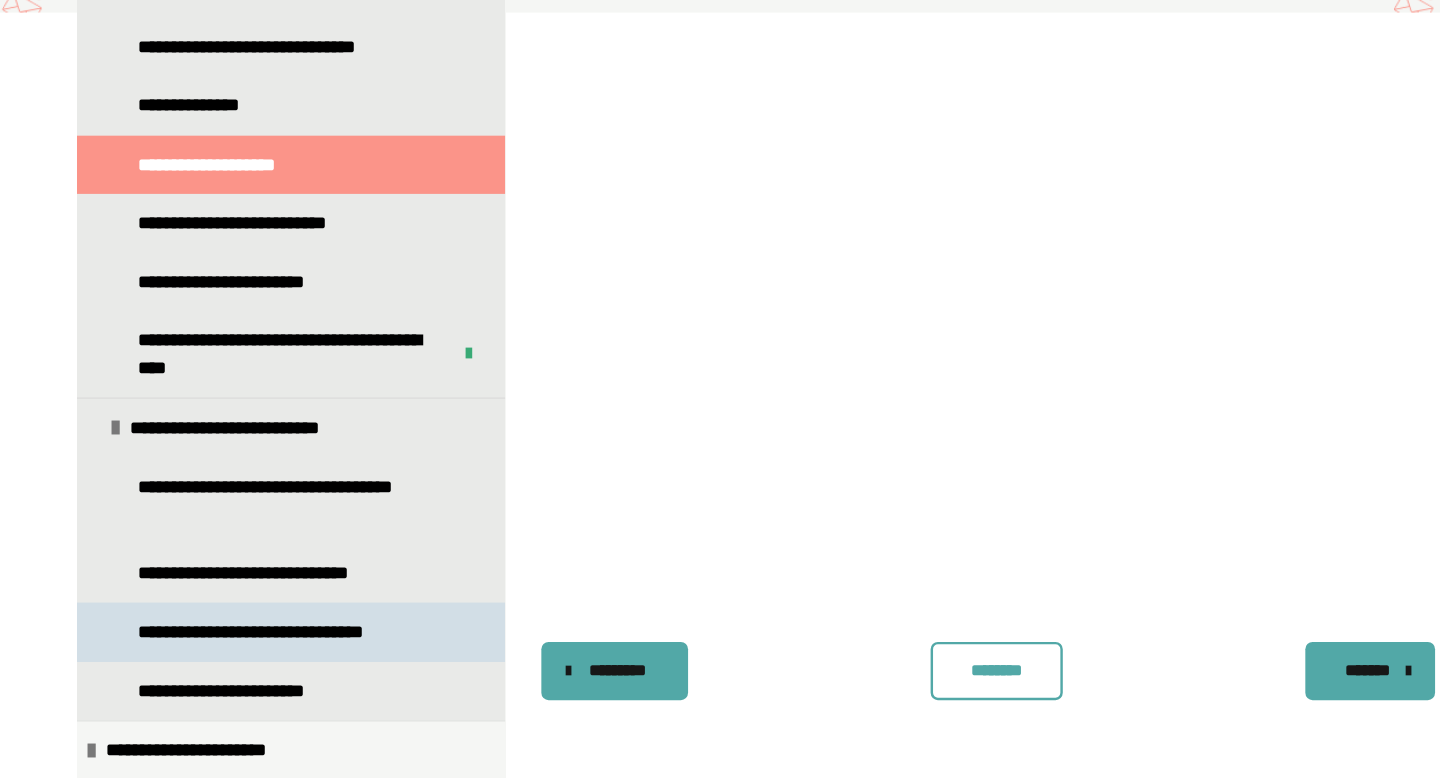 click on "**********" at bounding box center (306, 521) 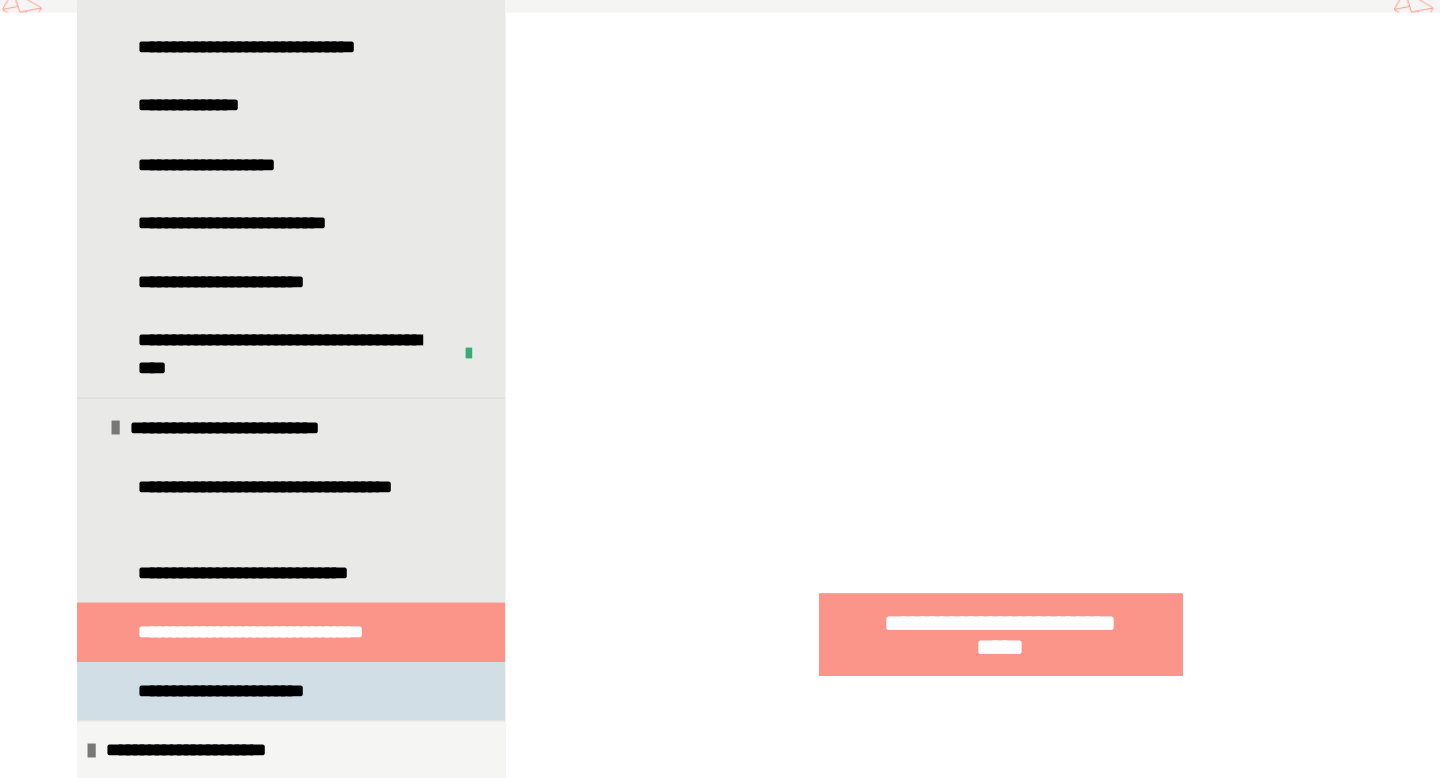 click on "**********" at bounding box center [274, 570] 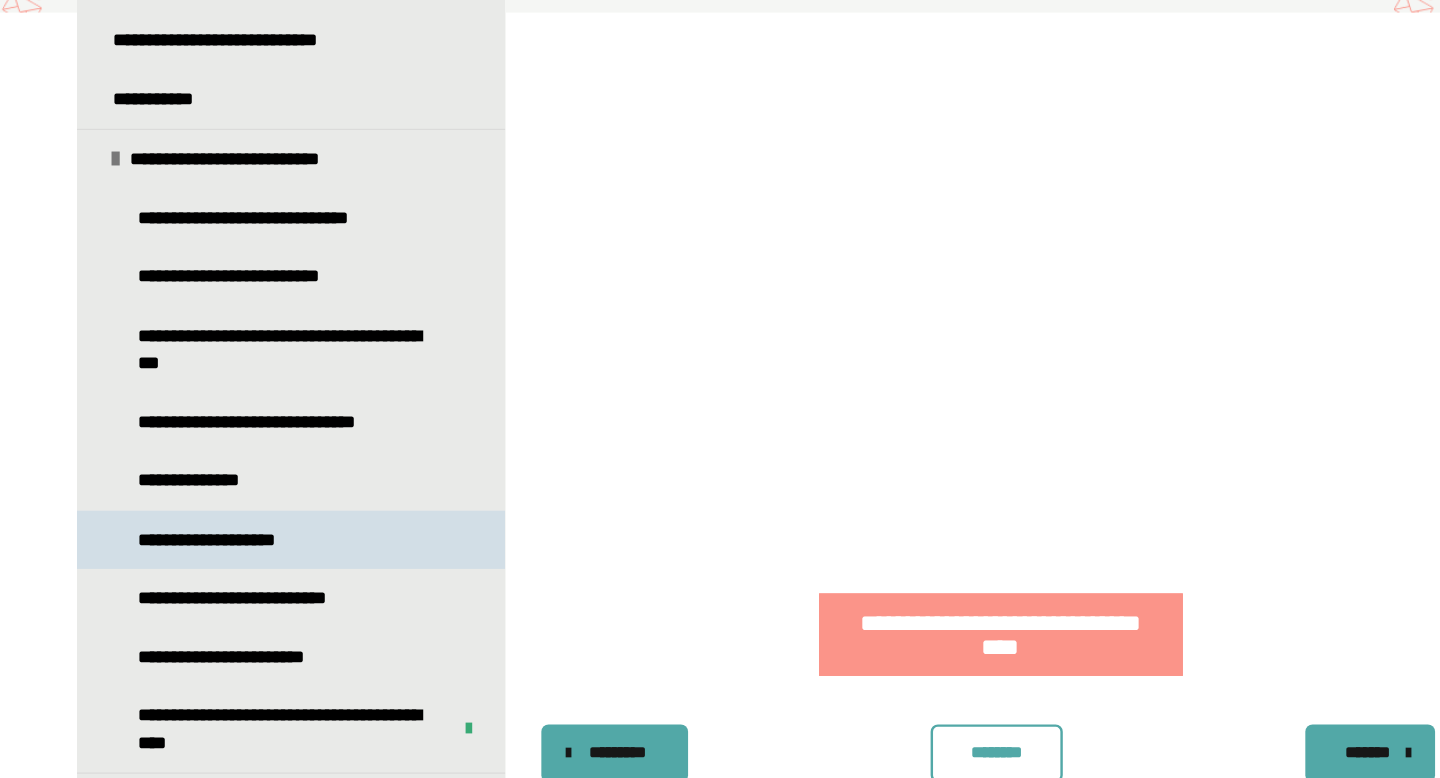 scroll, scrollTop: 779, scrollLeft: 0, axis: vertical 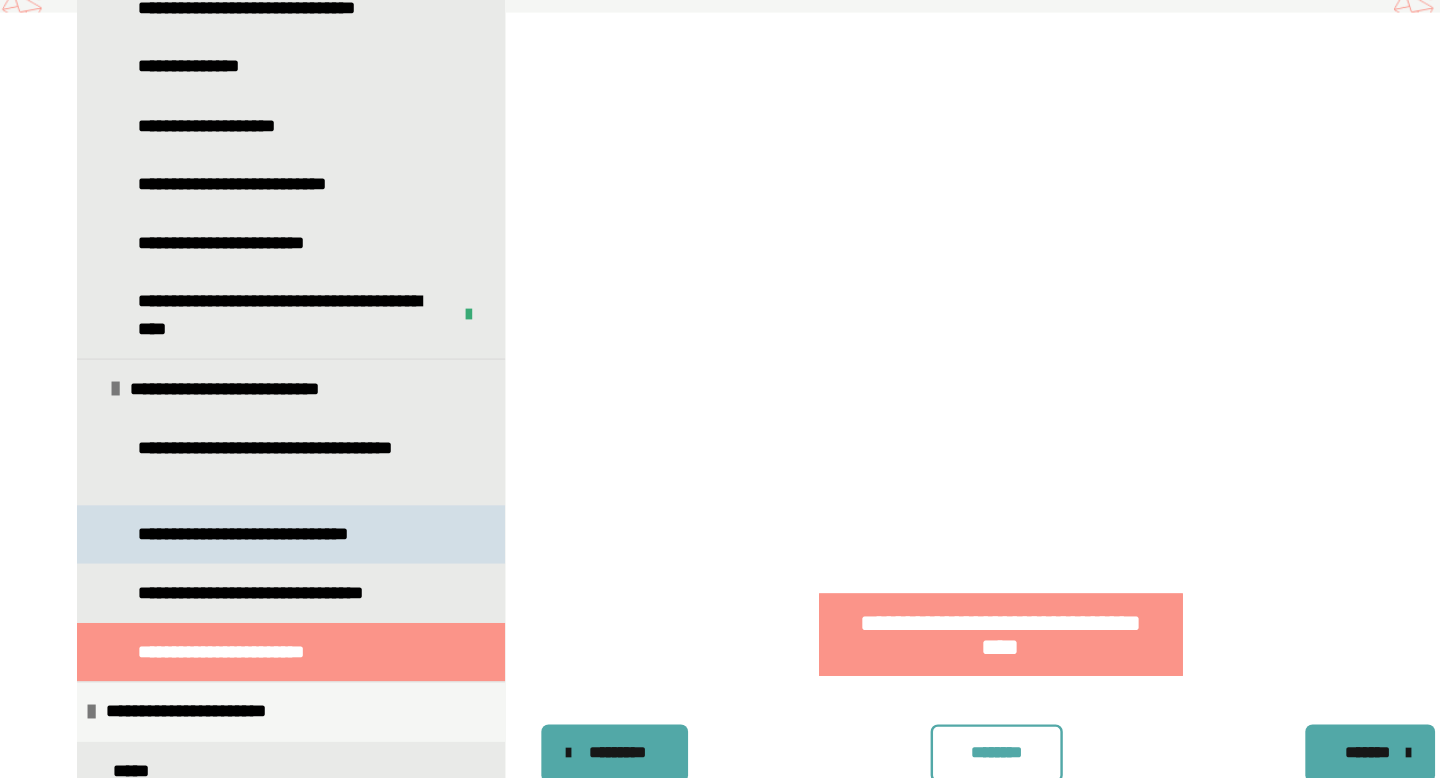 click on "**********" at bounding box center (326, 441) 